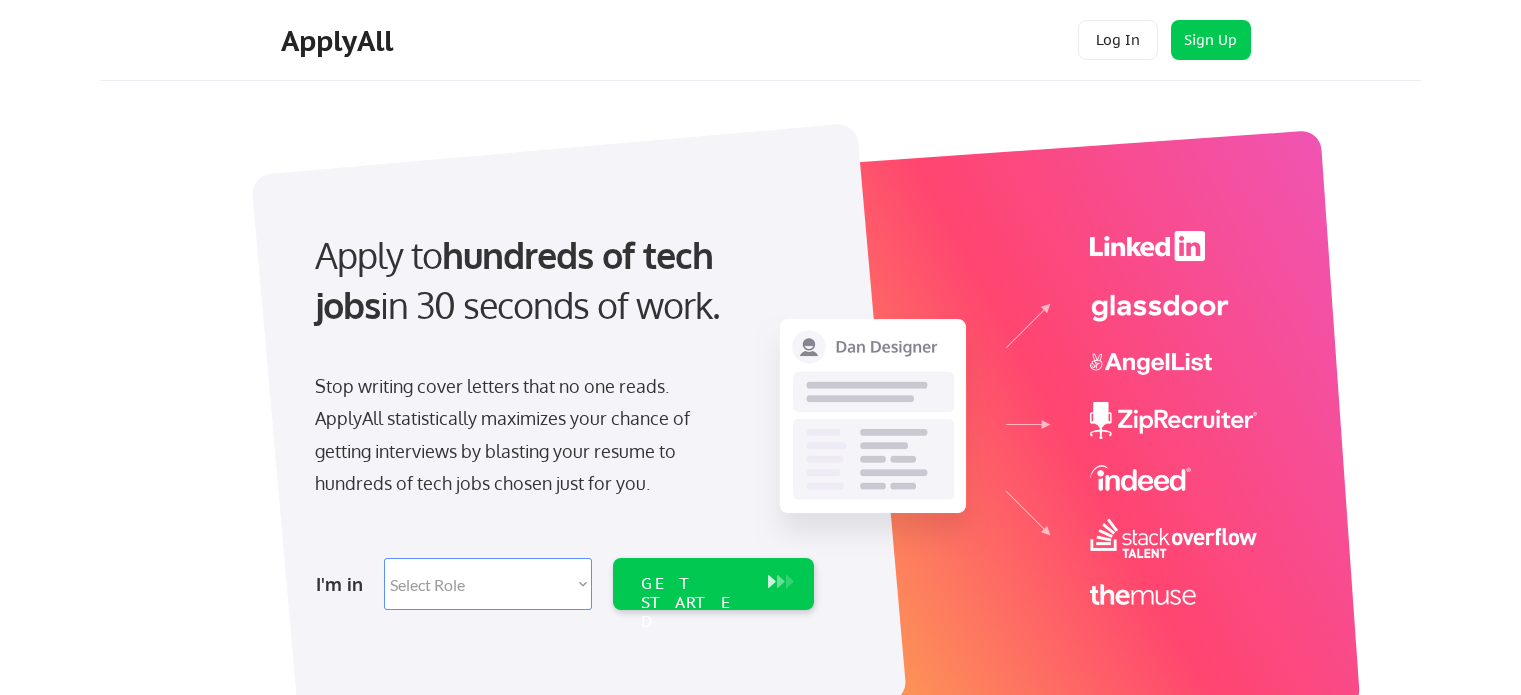 scroll, scrollTop: 0, scrollLeft: 0, axis: both 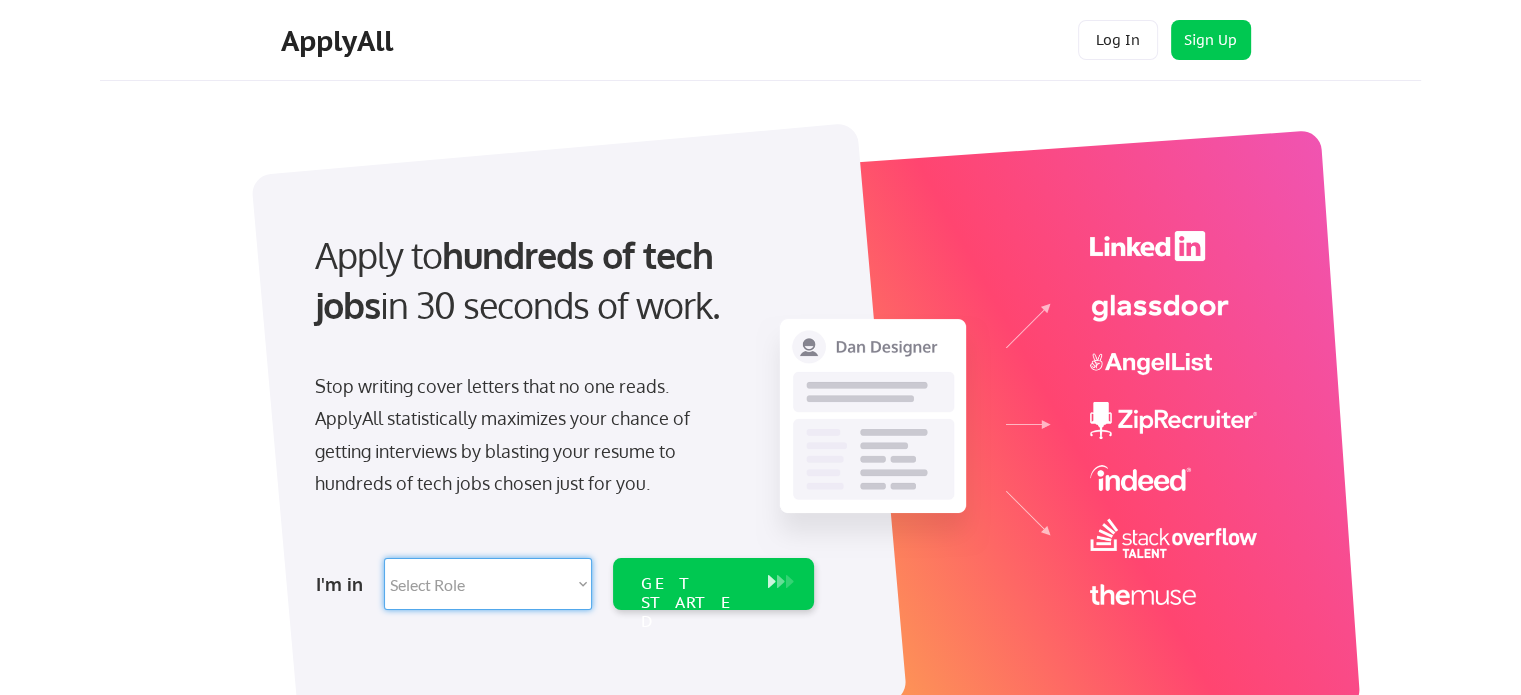 click on "Select Role Software Engineering Product Management Customer Success Sales UI/UX/Product Design Technical Project/Program Mgmt Marketing & Growth Data HR/Recruiting IT/Cybersecurity Tech Finance/Ops/Strategy Customer Support" at bounding box center (488, 584) 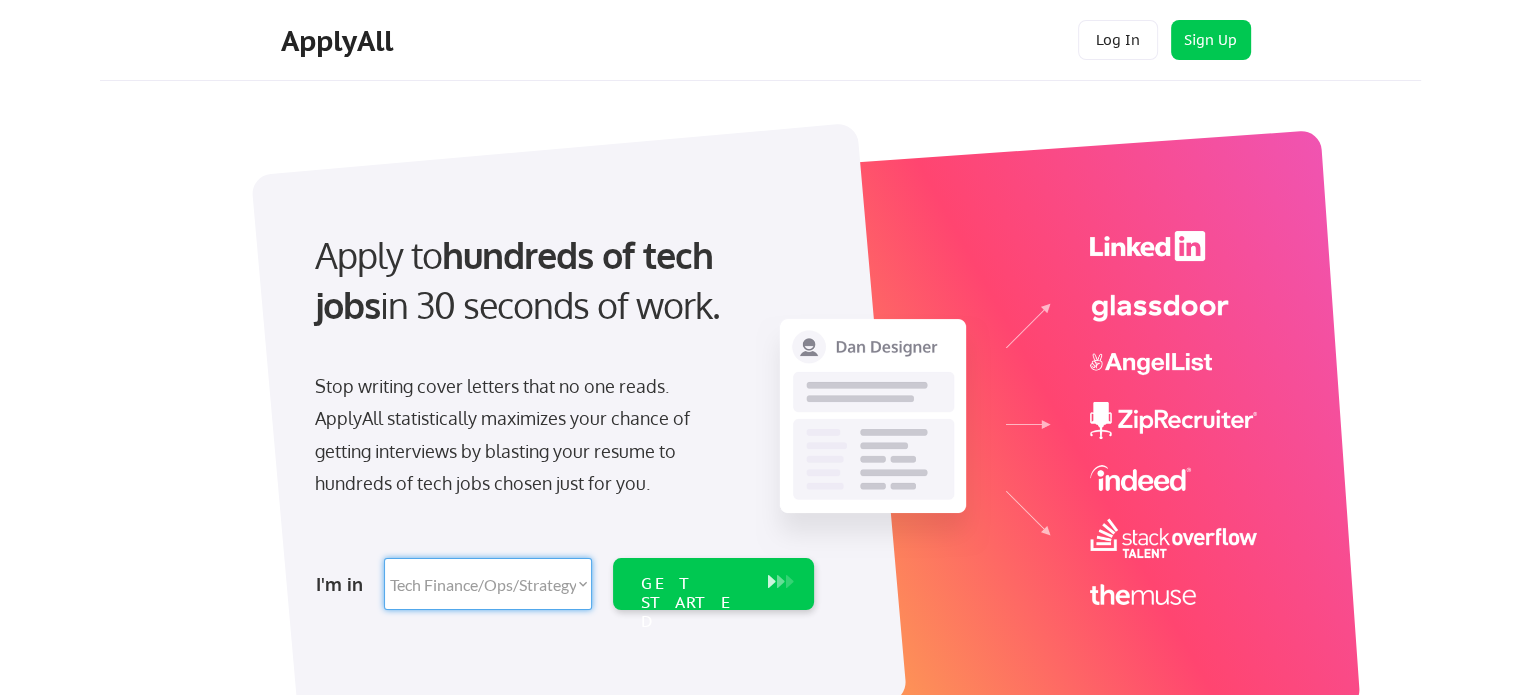 click on "Select Role Software Engineering Product Management Customer Success Sales UI/UX/Product Design Technical Project/Program Mgmt Marketing & Growth Data HR/Recruiting IT/Cybersecurity Tech Finance/Ops/Strategy Customer Support" at bounding box center (488, 584) 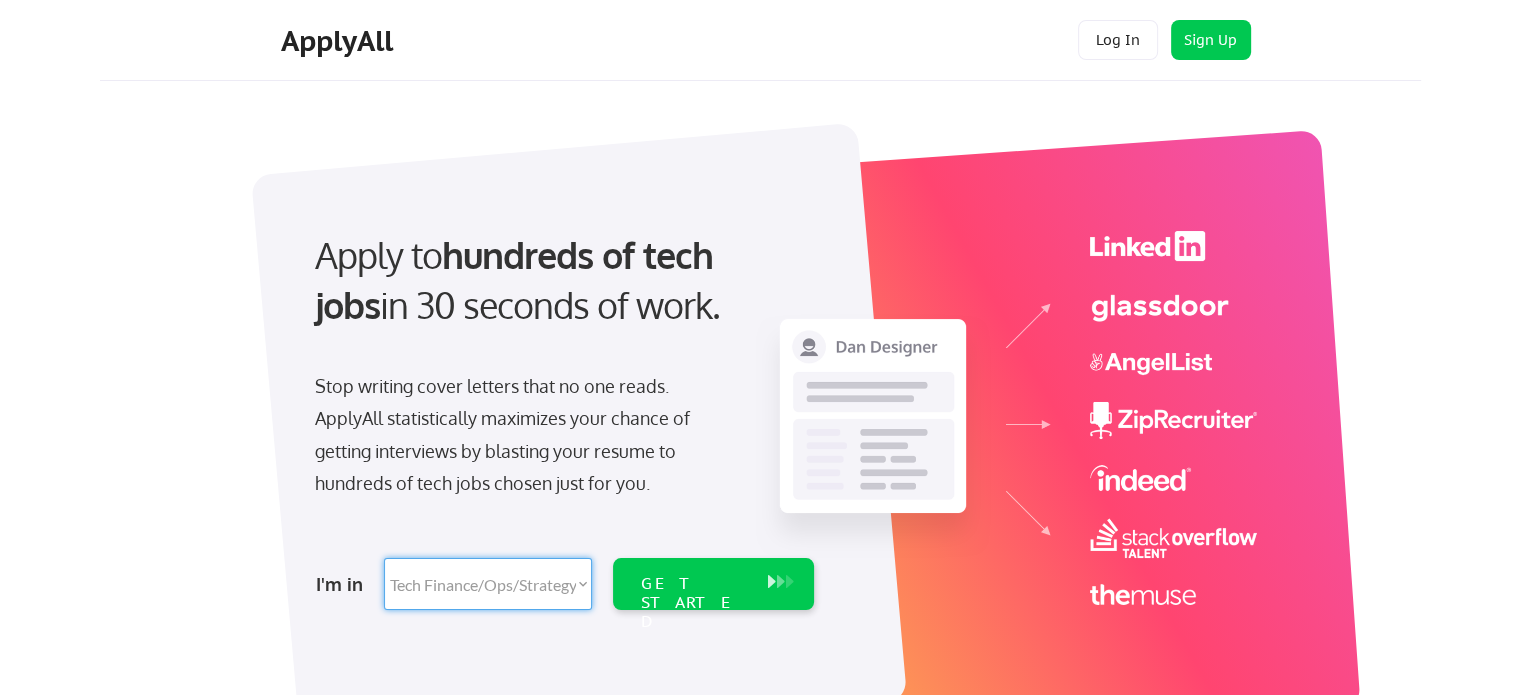 select on ""tech_finance_biz_ops_cos"" 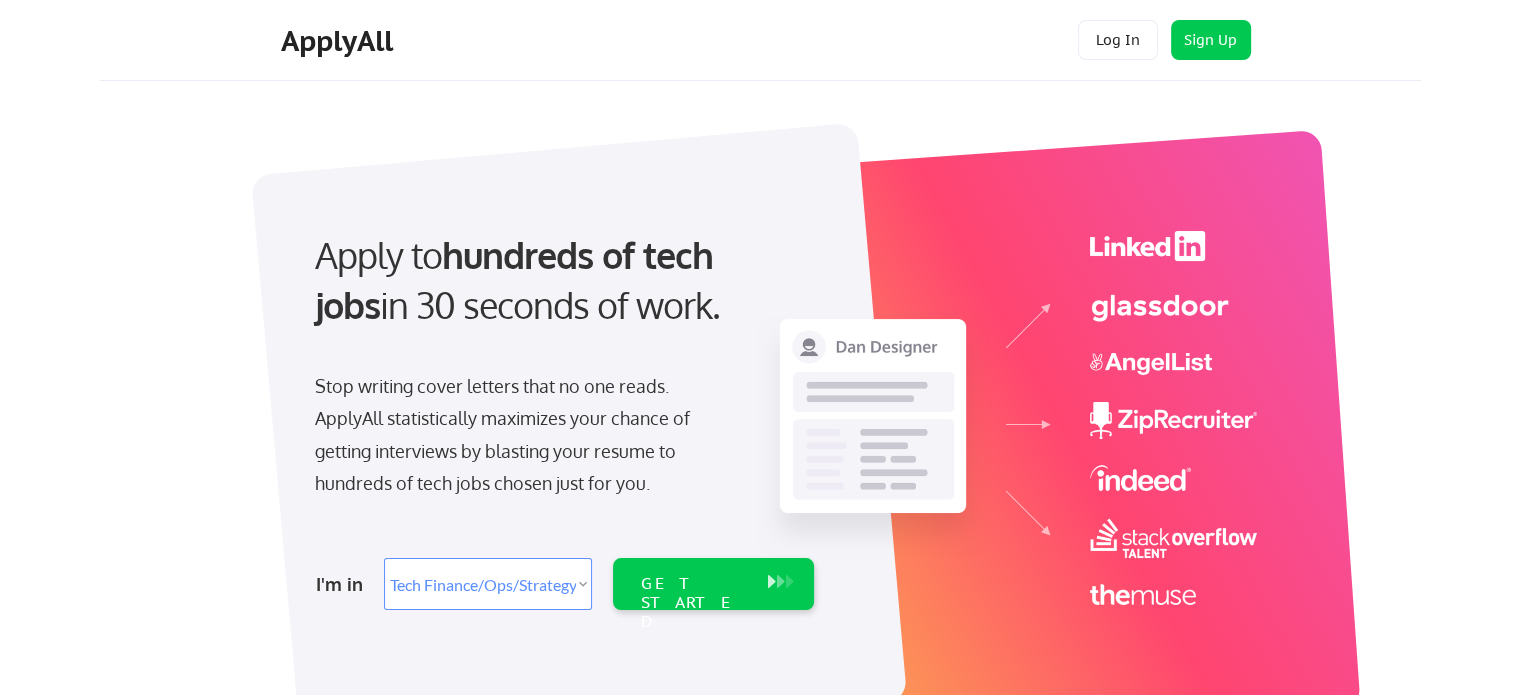 click on "Select Role Software Engineering Product Management Customer Success Sales UI/UX/Product Design Technical Project/Program Mgmt Marketing & Growth Data HR/Recruiting IT/Cybersecurity Tech Finance/Ops/Strategy Customer Support" at bounding box center [488, 584] 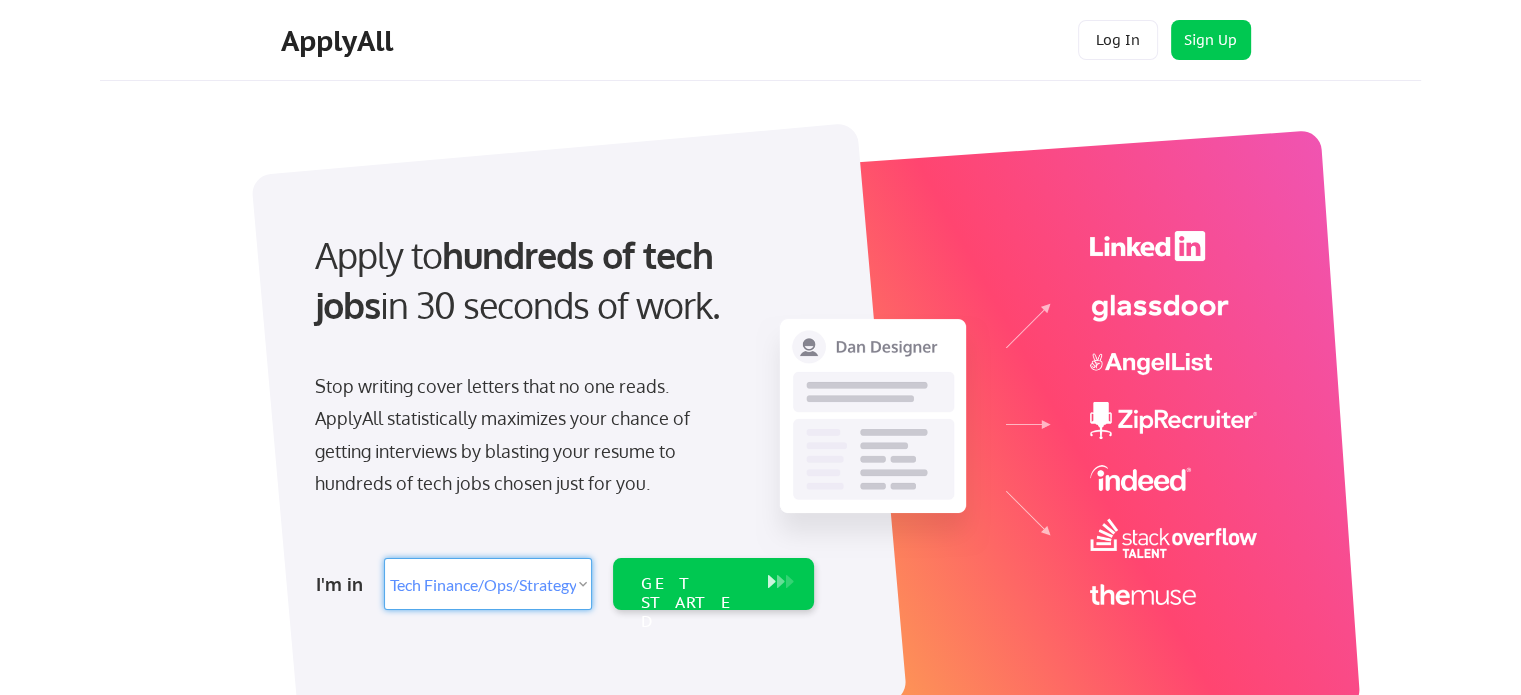 select on ""product"" 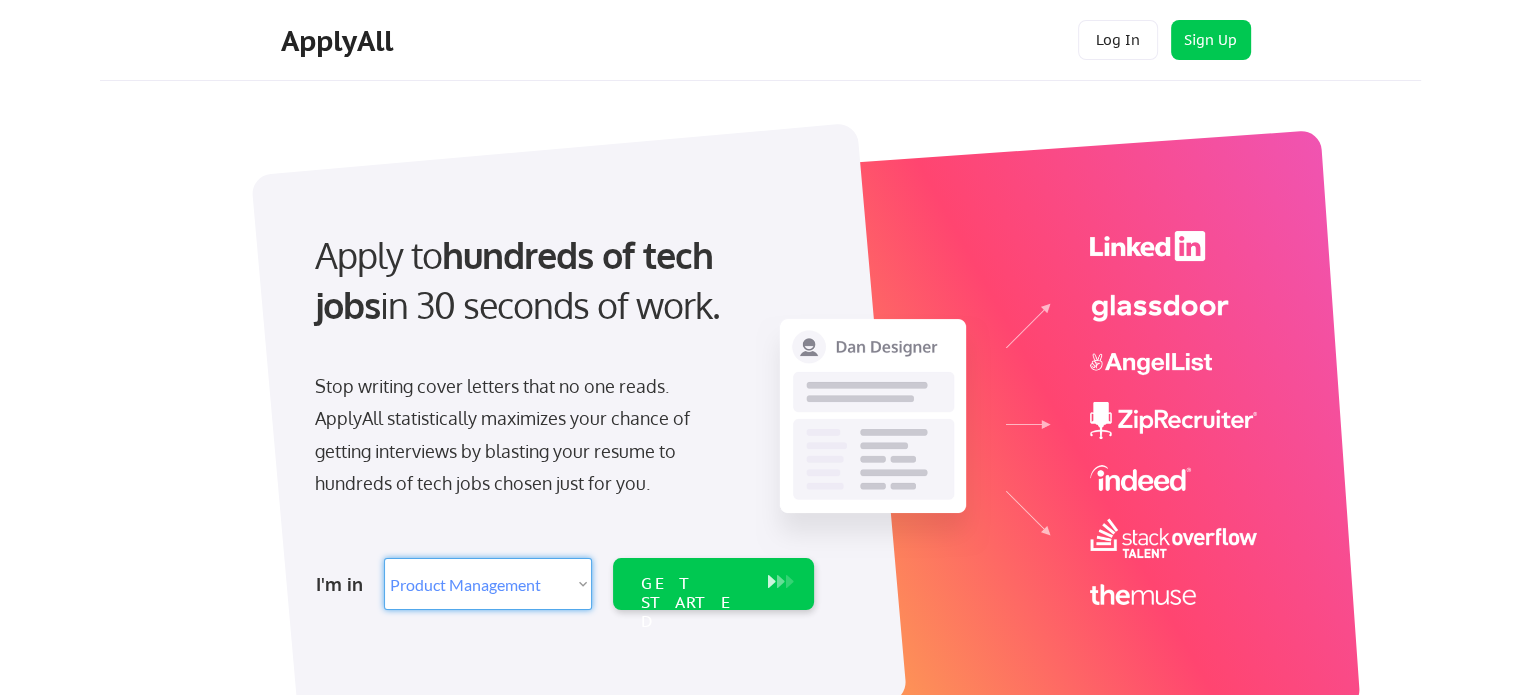 click on "Select Role Software Engineering Product Management Customer Success Sales UI/UX/Product Design Technical Project/Program Mgmt Marketing & Growth Data HR/Recruiting IT/Cybersecurity Tech Finance/Ops/Strategy Customer Support" at bounding box center (488, 584) 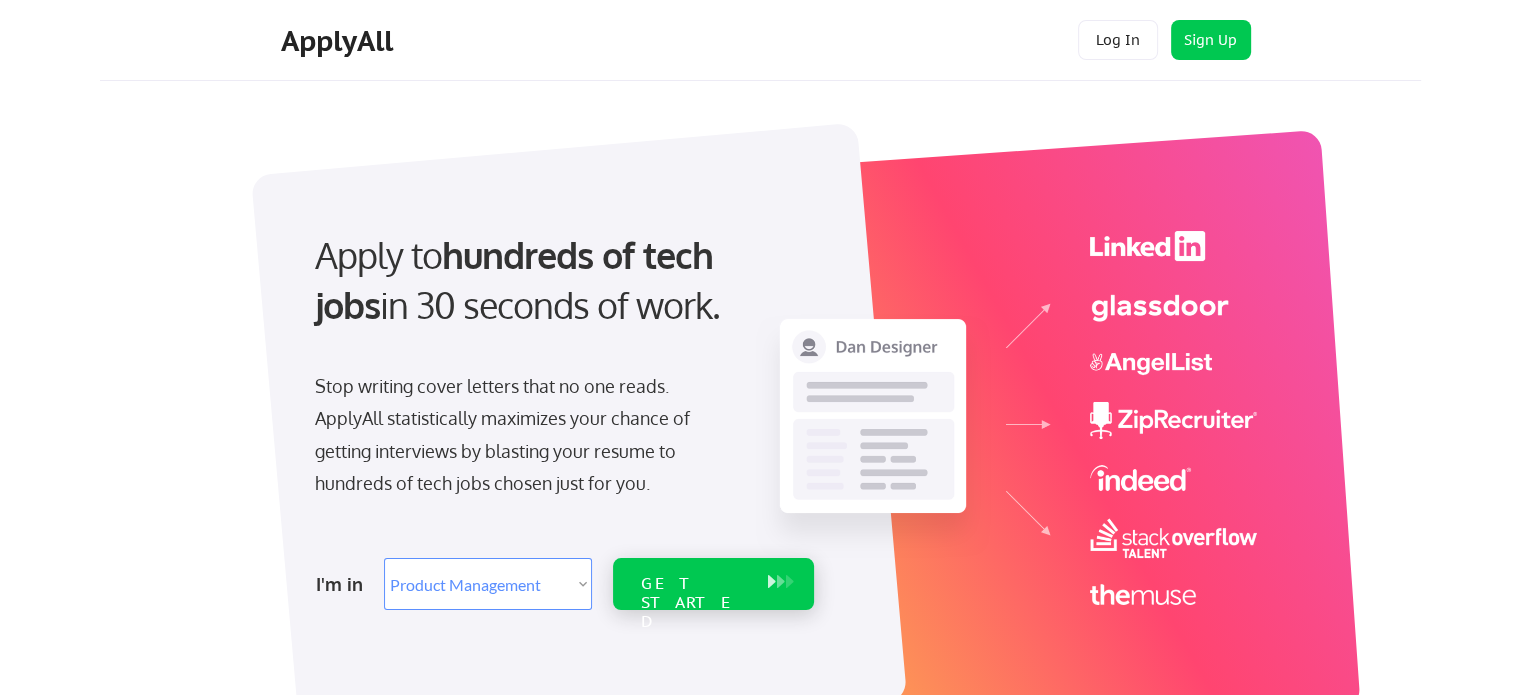 click on "GET STARTED" at bounding box center [694, 603] 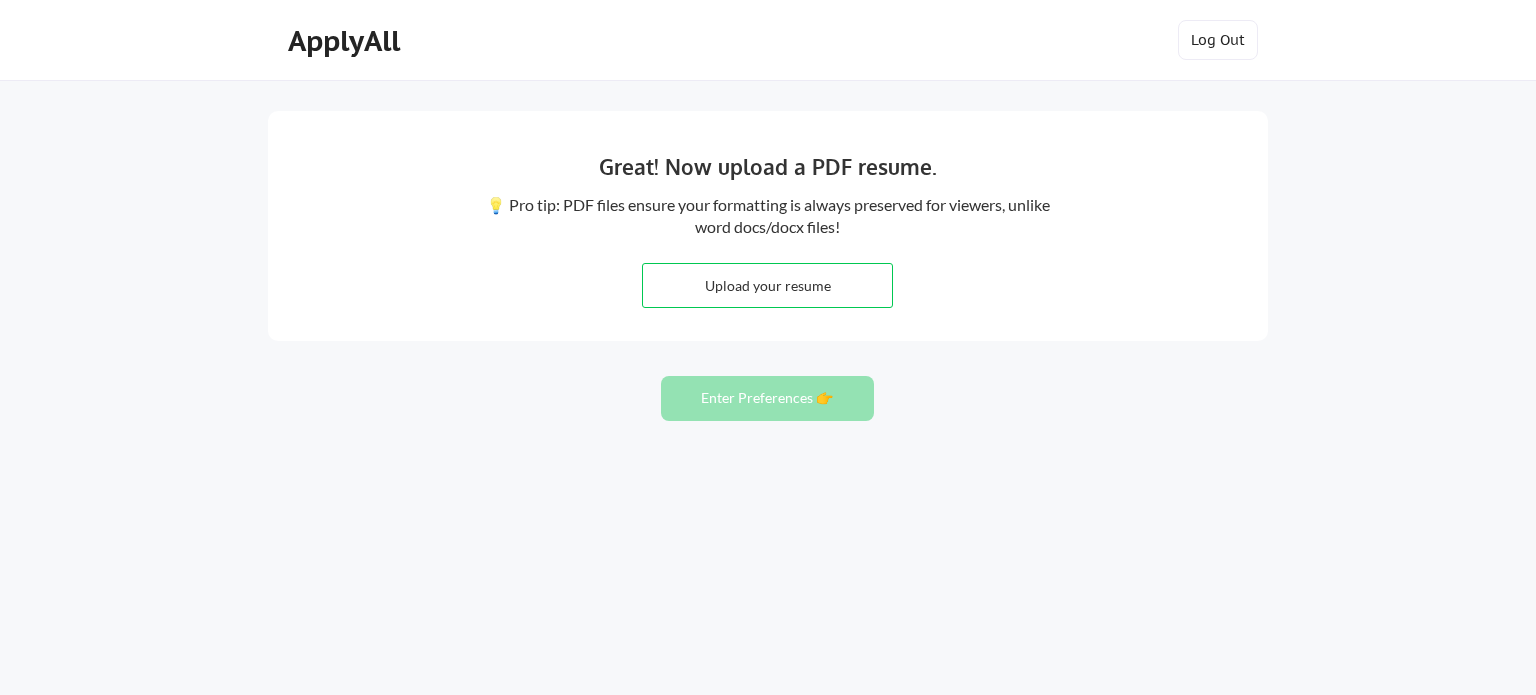 scroll, scrollTop: 0, scrollLeft: 0, axis: both 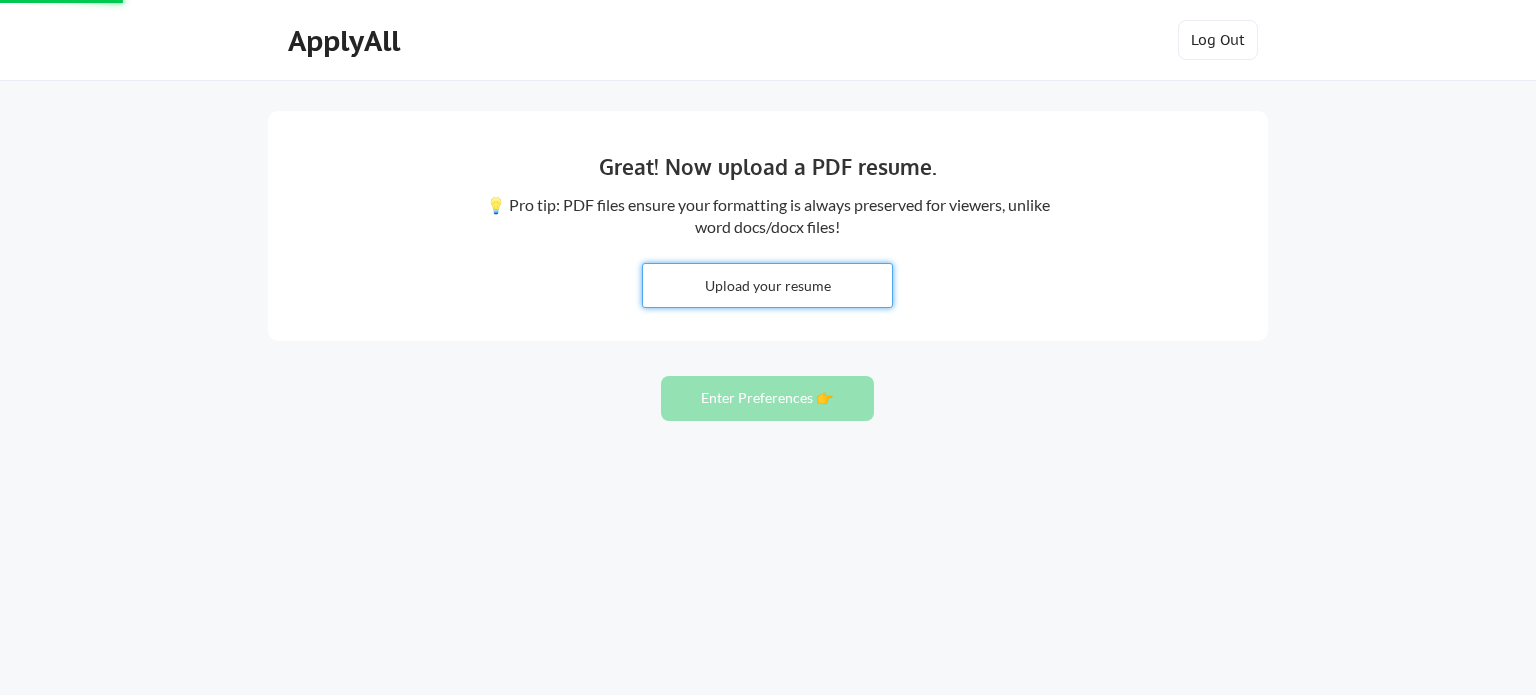 type 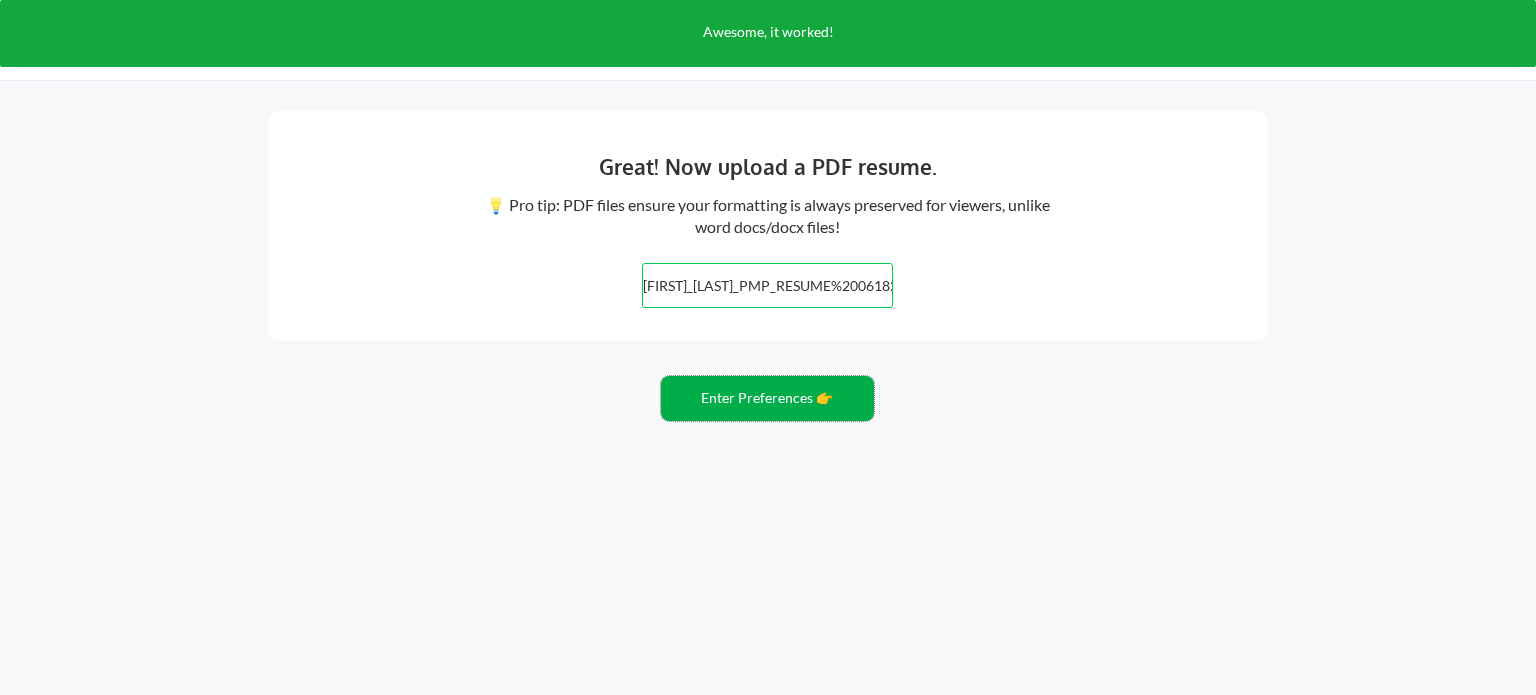 click on "Enter Preferences  👉" at bounding box center (767, 398) 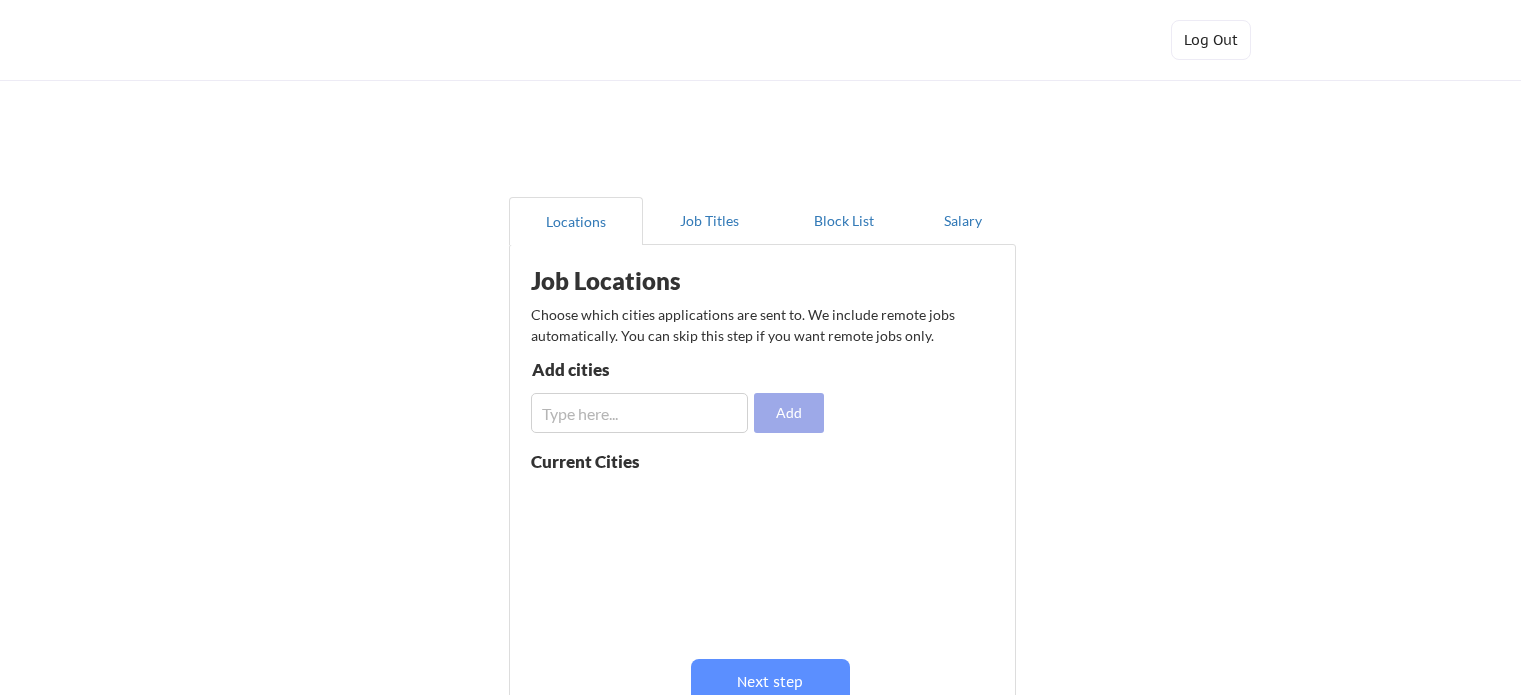 scroll, scrollTop: 0, scrollLeft: 0, axis: both 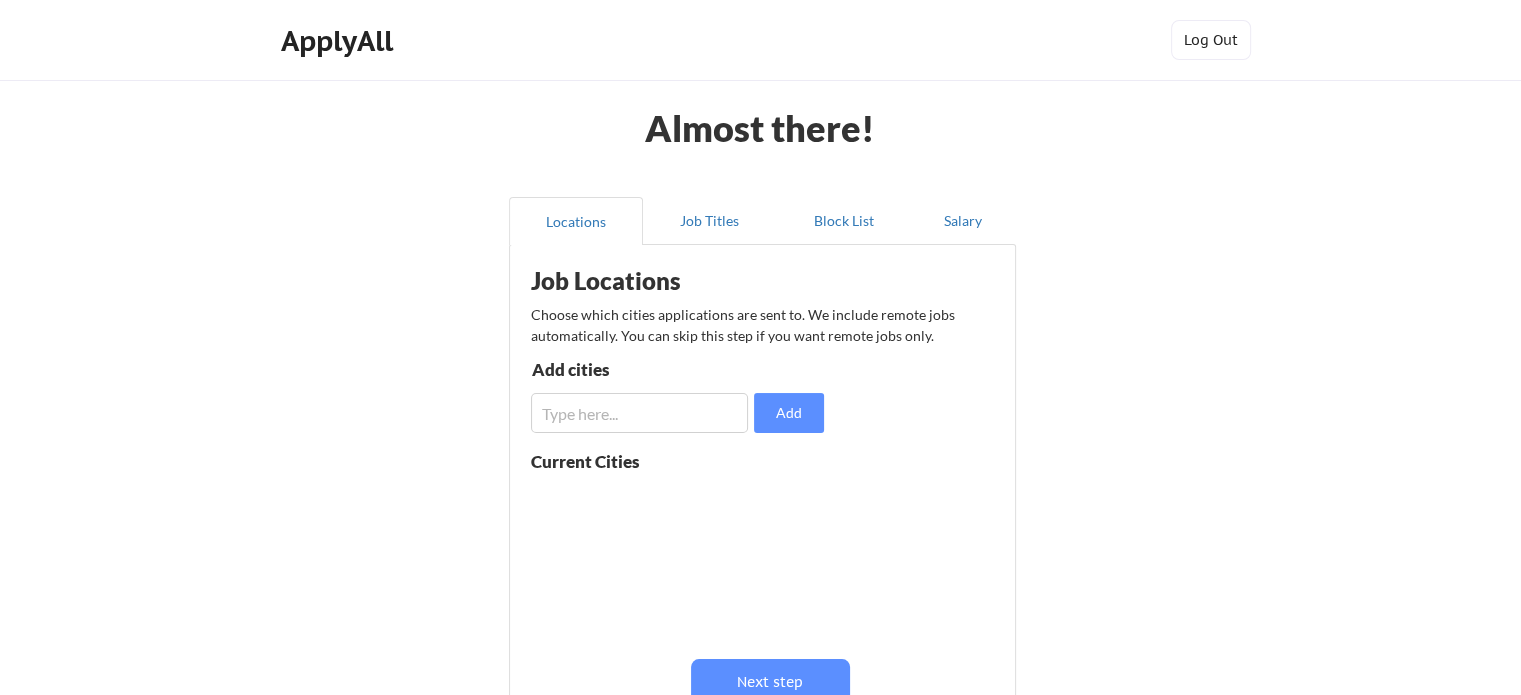 click at bounding box center [639, 413] 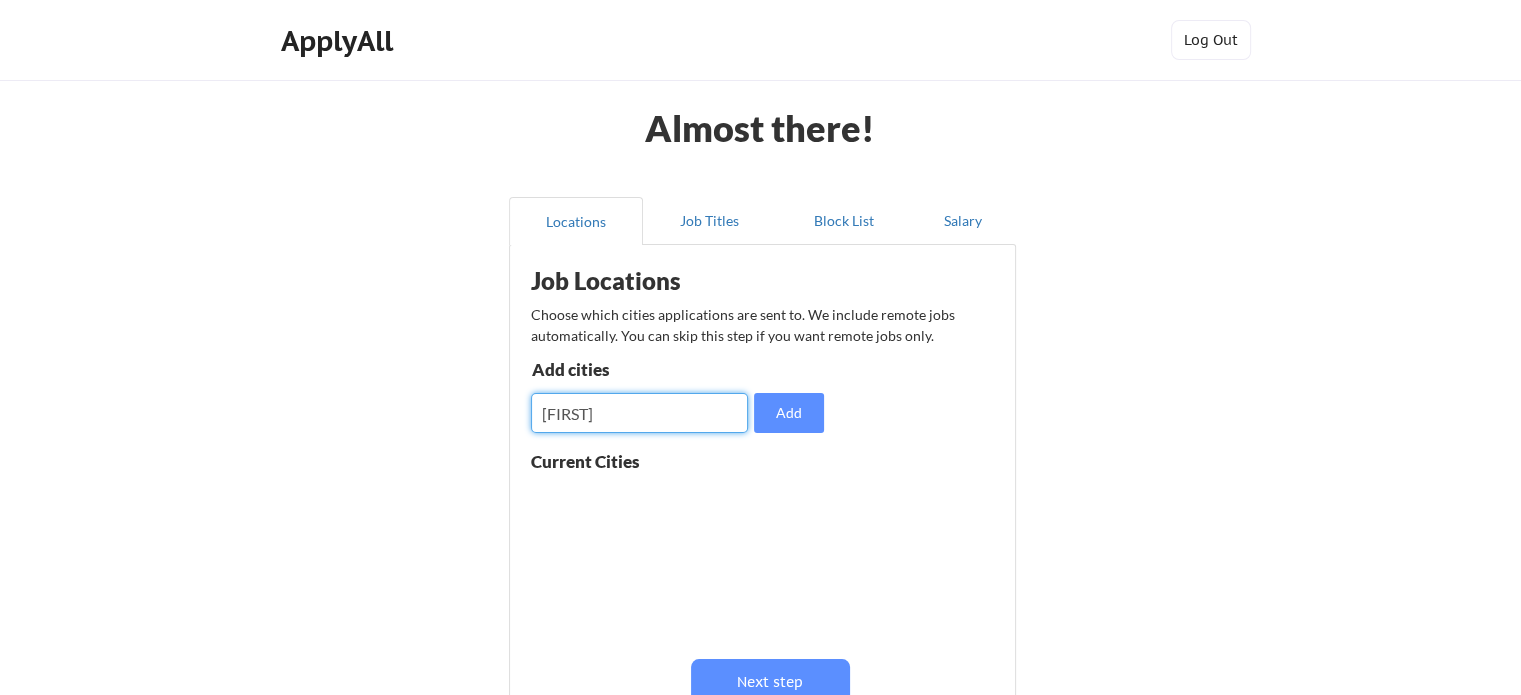 type on "i" 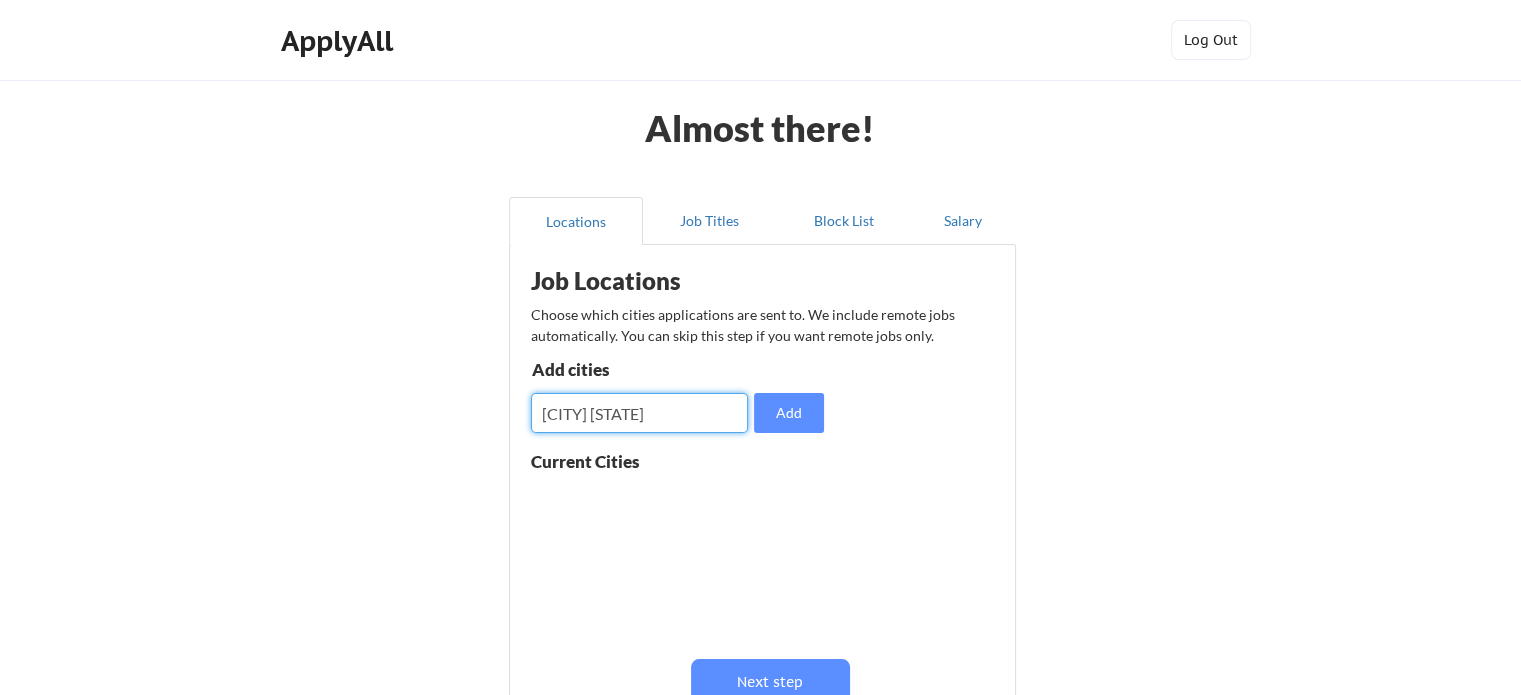 click at bounding box center (639, 413) 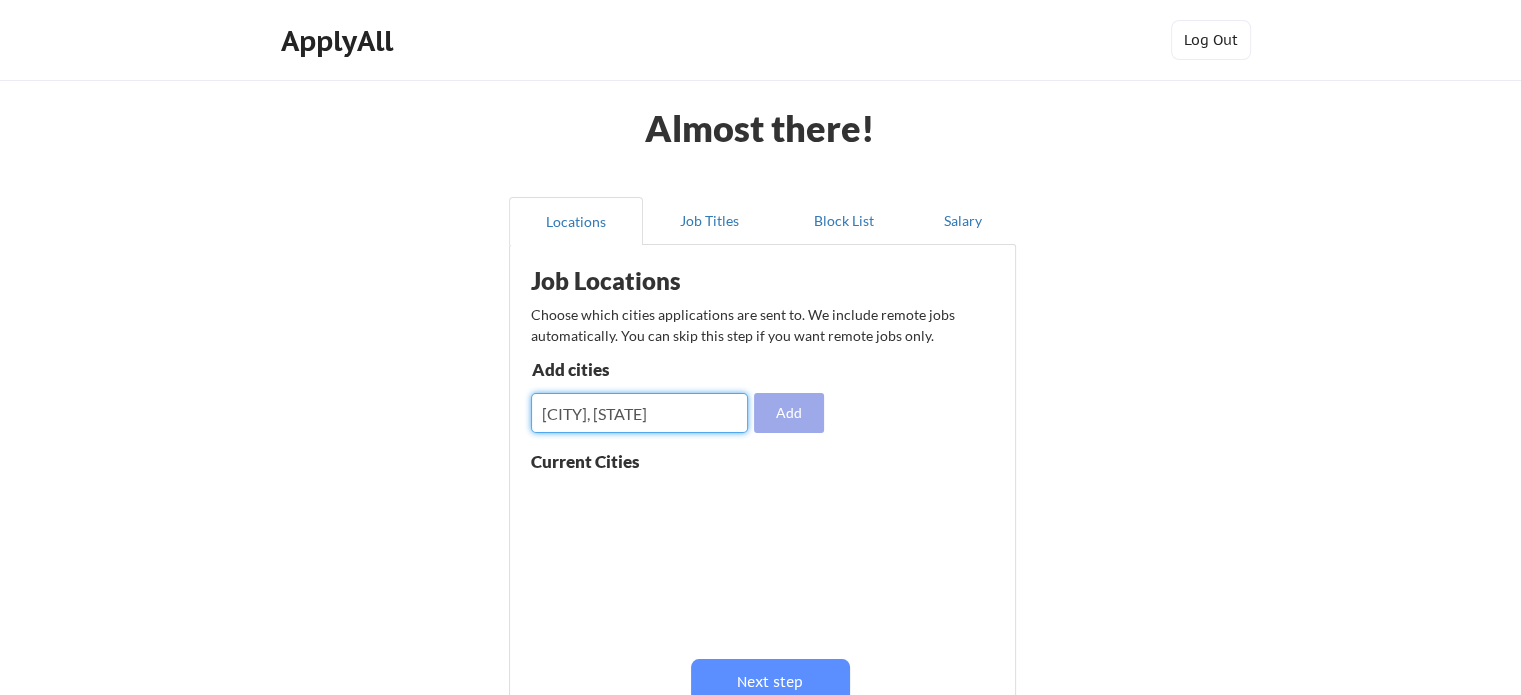 type on "[CITY], [STATE]" 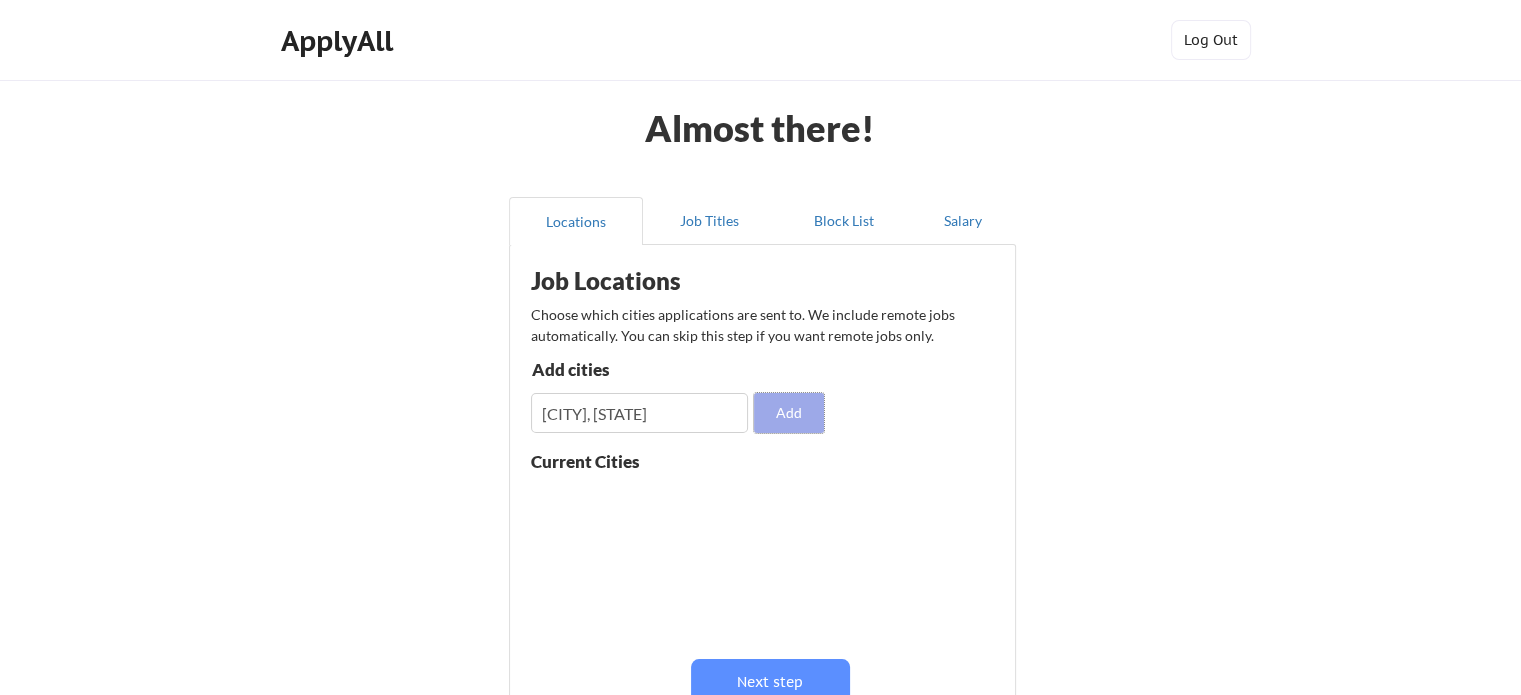 click on "Add" at bounding box center (789, 413) 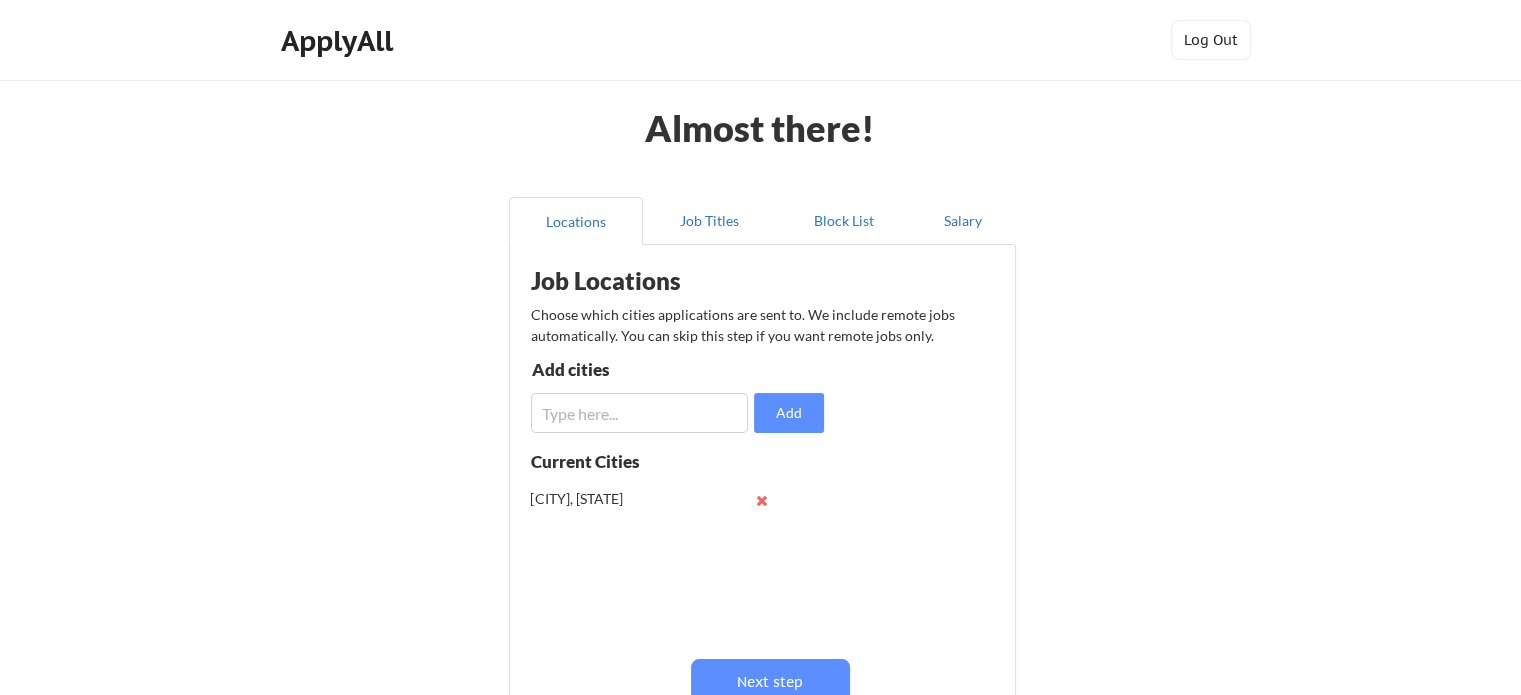 click at bounding box center [639, 413] 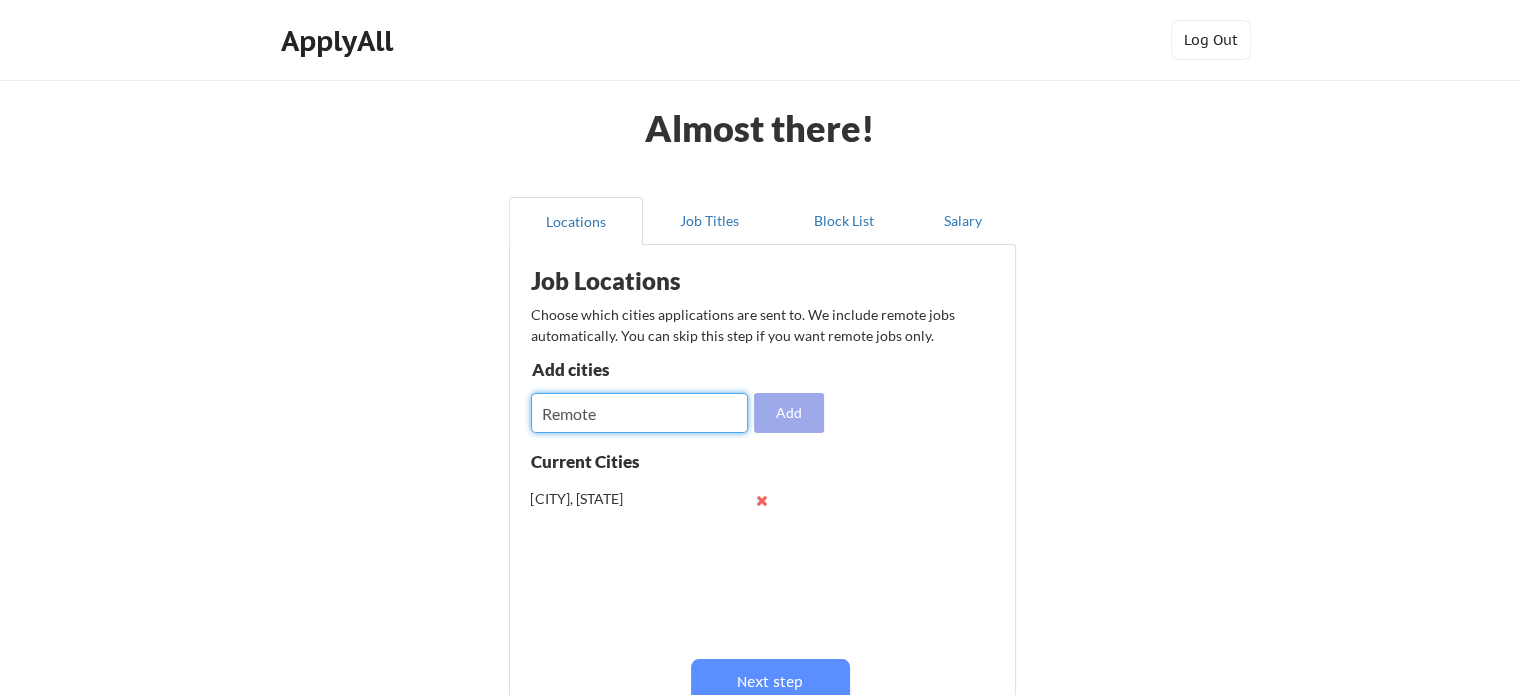 type on "Remote" 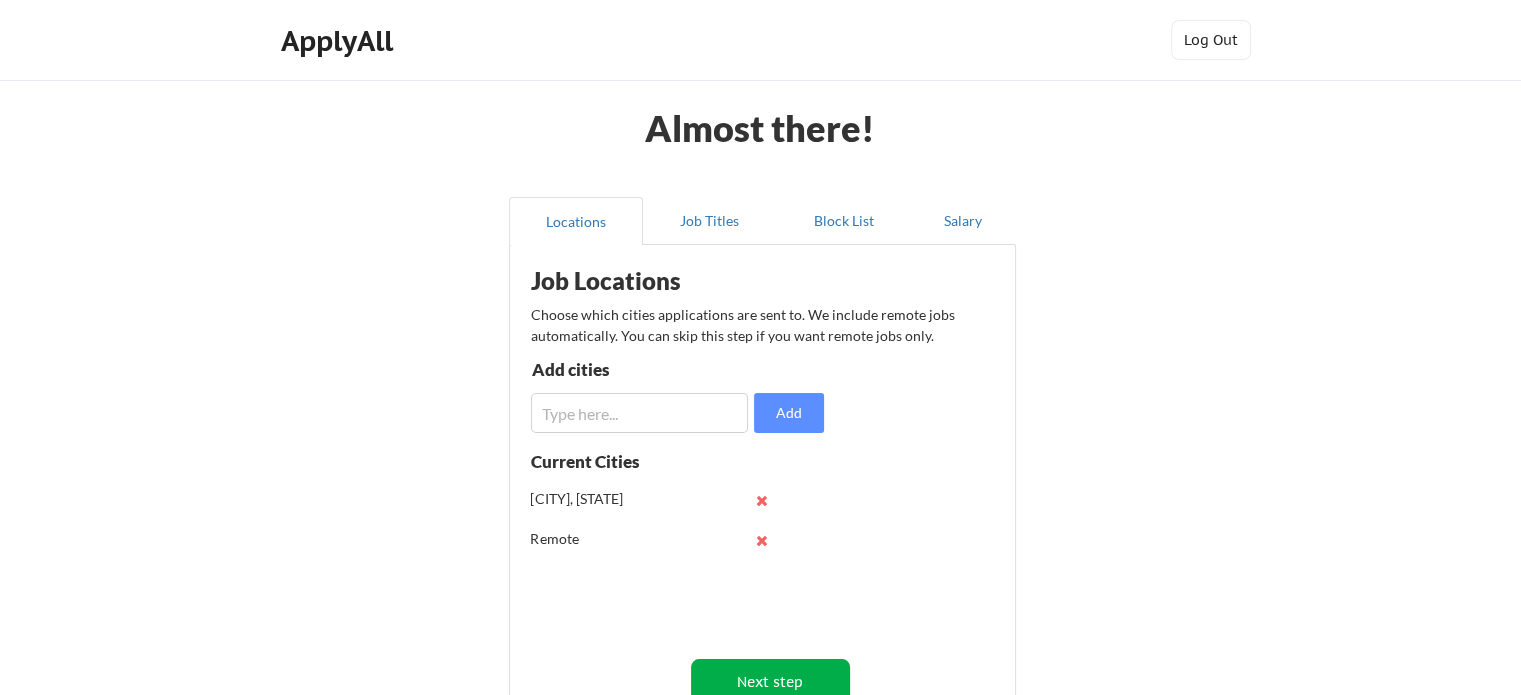 click on "Next step" at bounding box center (770, 681) 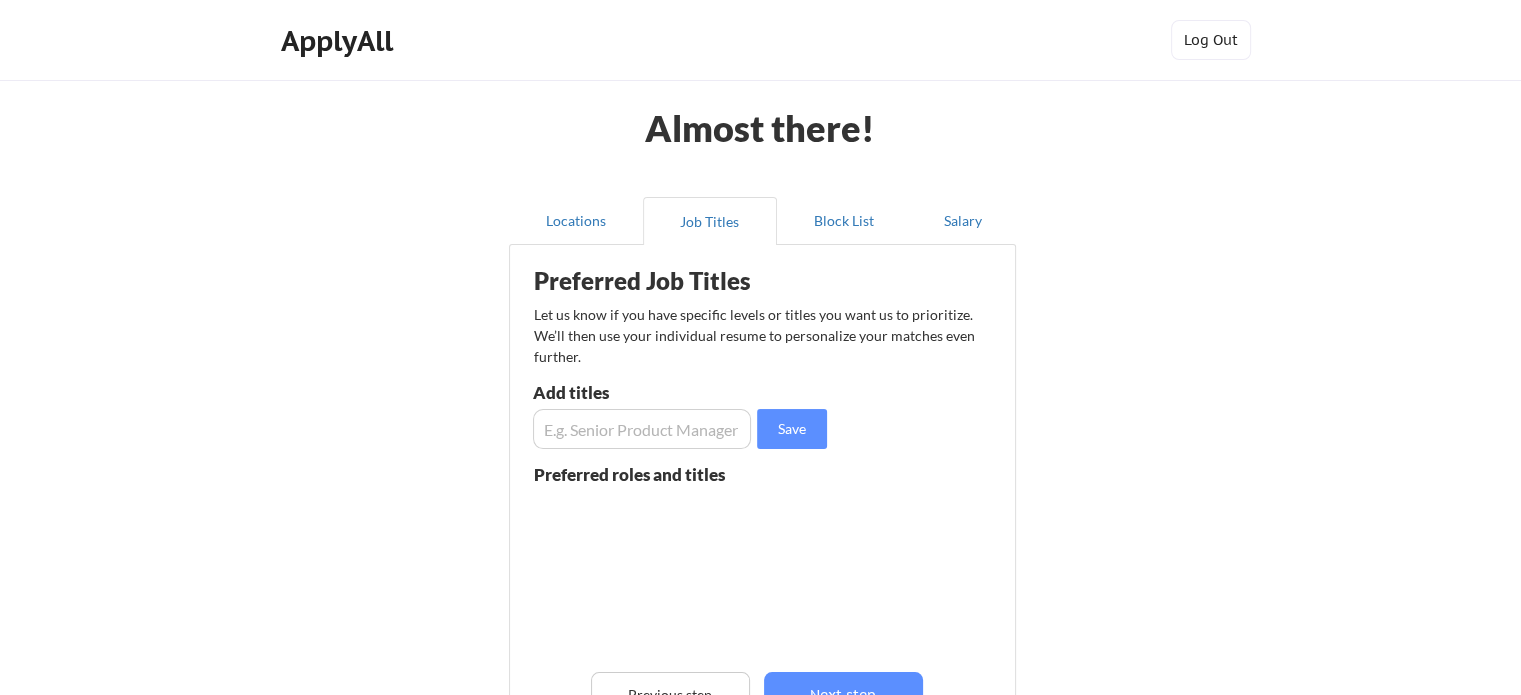 click at bounding box center [642, 429] 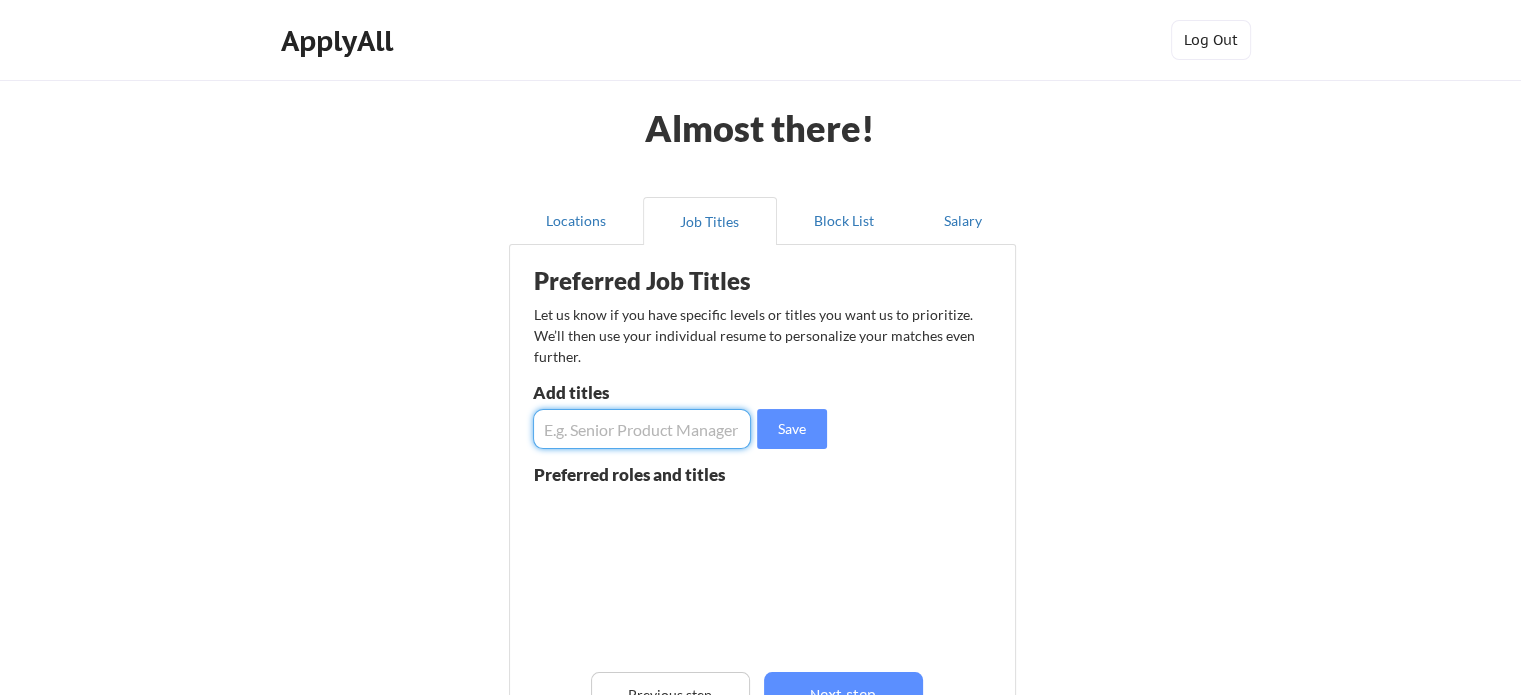 click at bounding box center (642, 429) 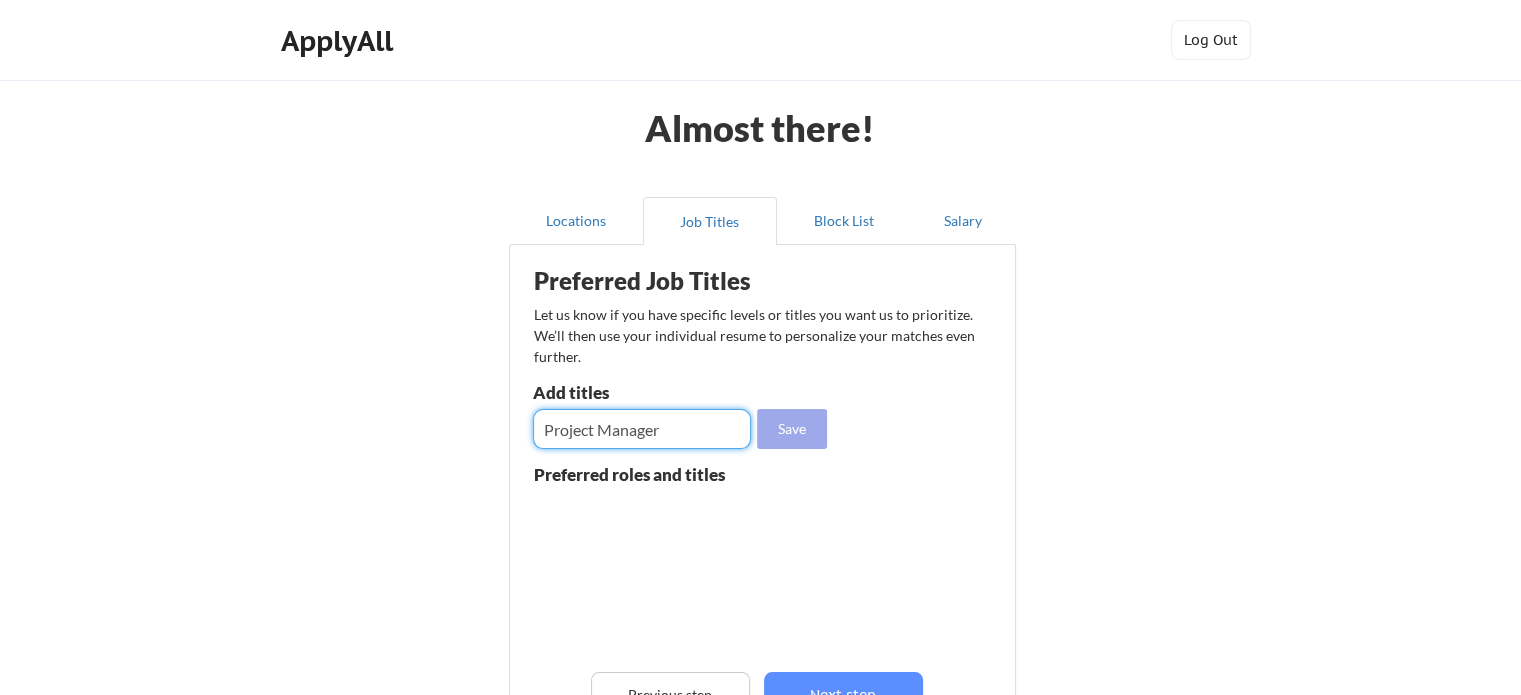 type on "Project Manager" 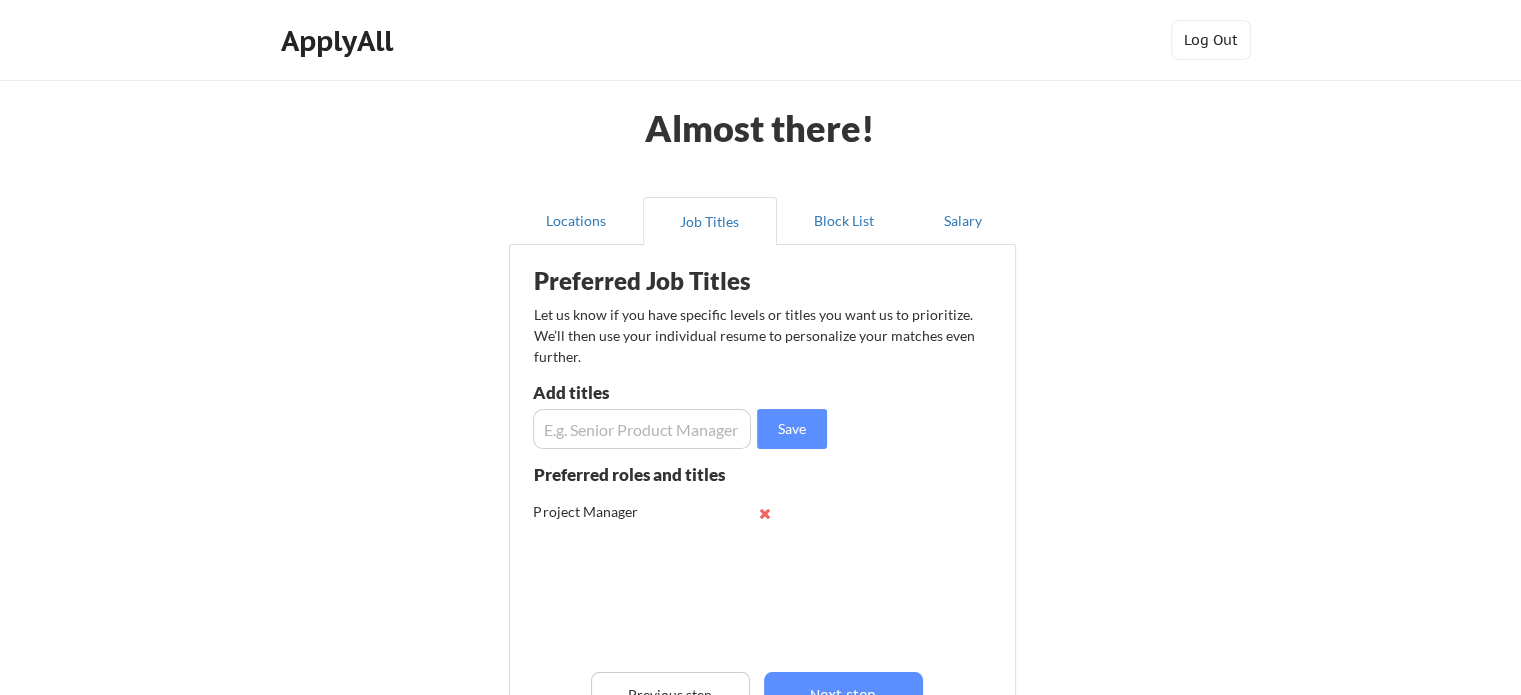 click at bounding box center [642, 429] 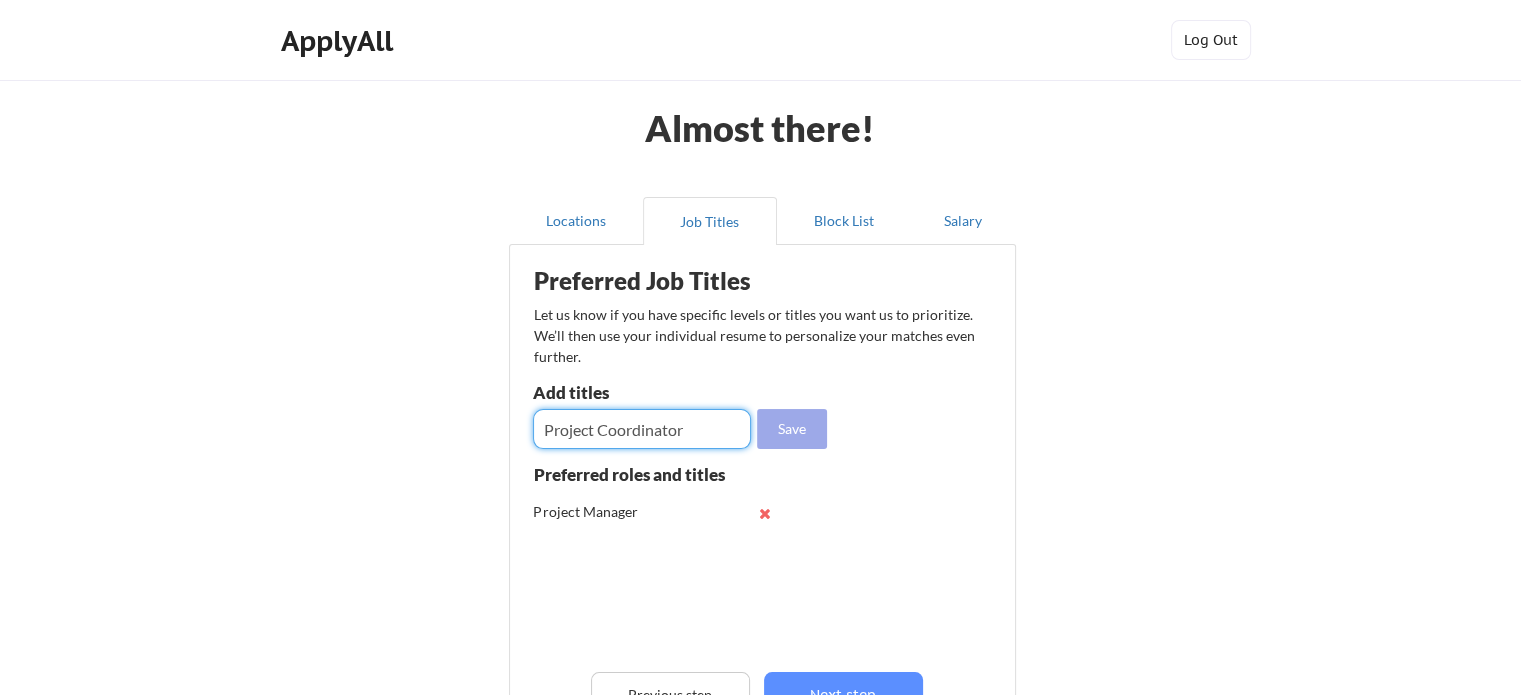 type on "Project Coordinator" 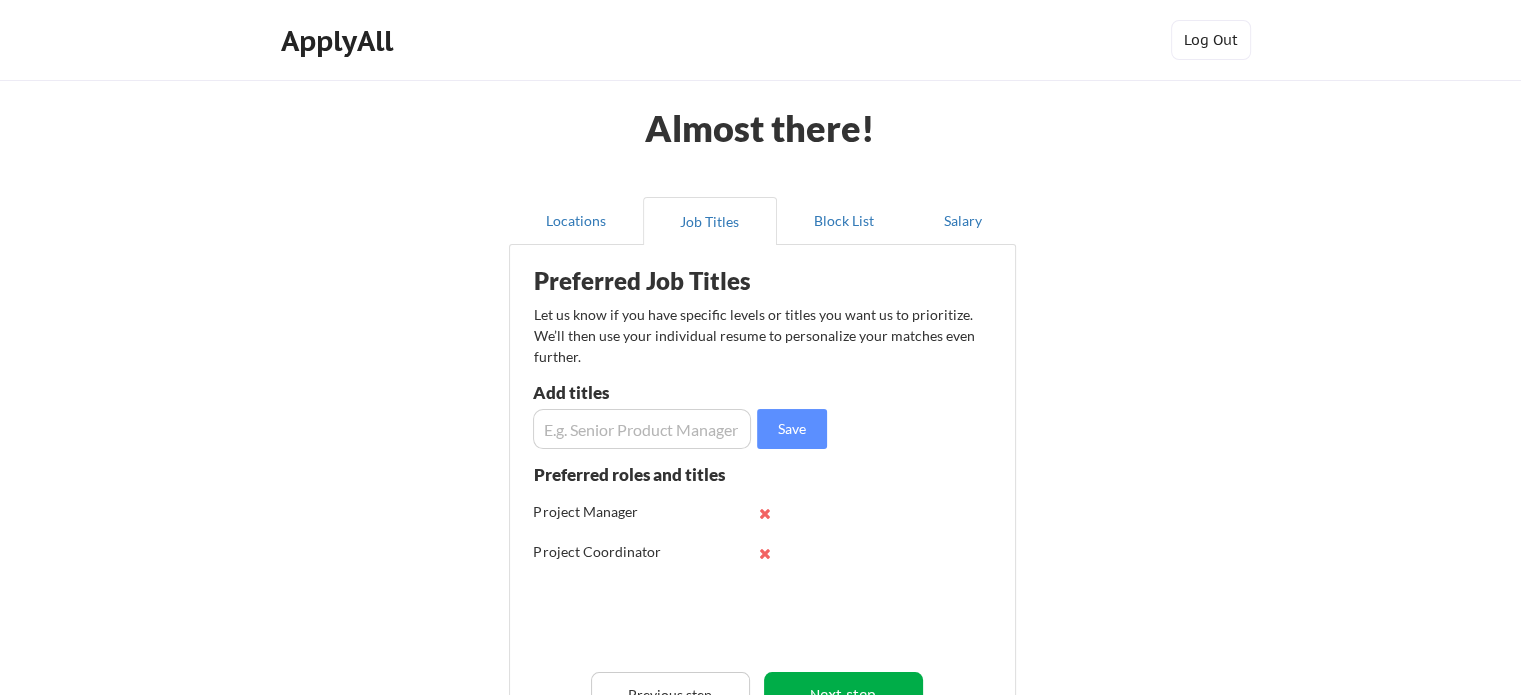 click on "Next step" at bounding box center (843, 694) 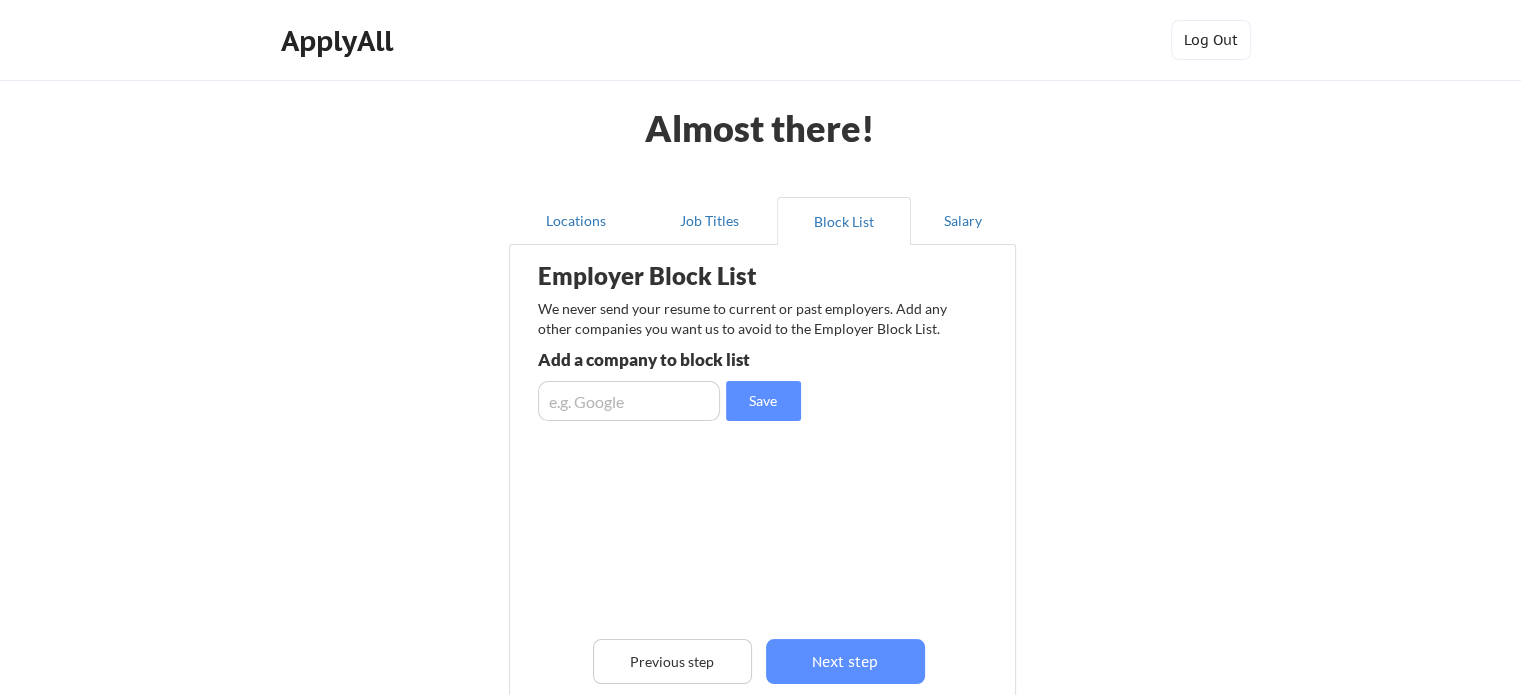 click at bounding box center (629, 401) 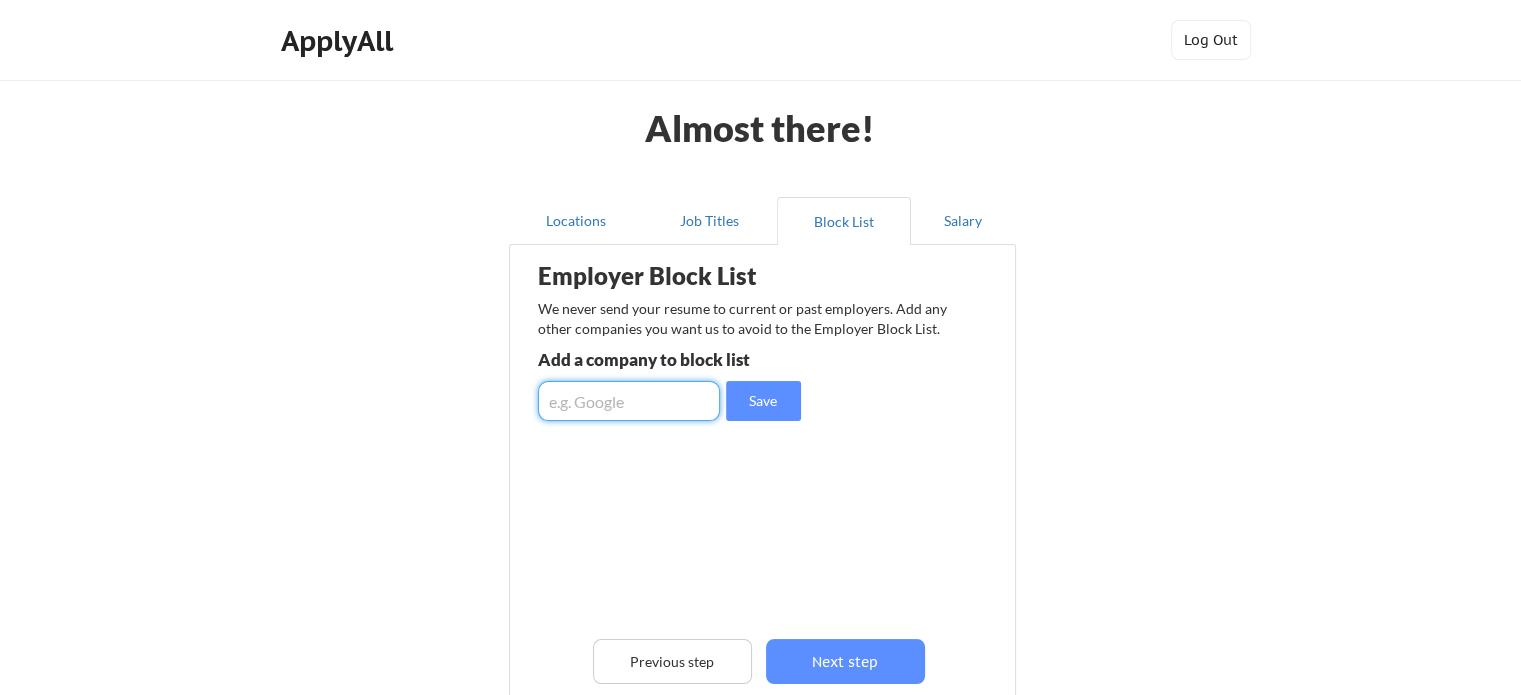 click at bounding box center (629, 401) 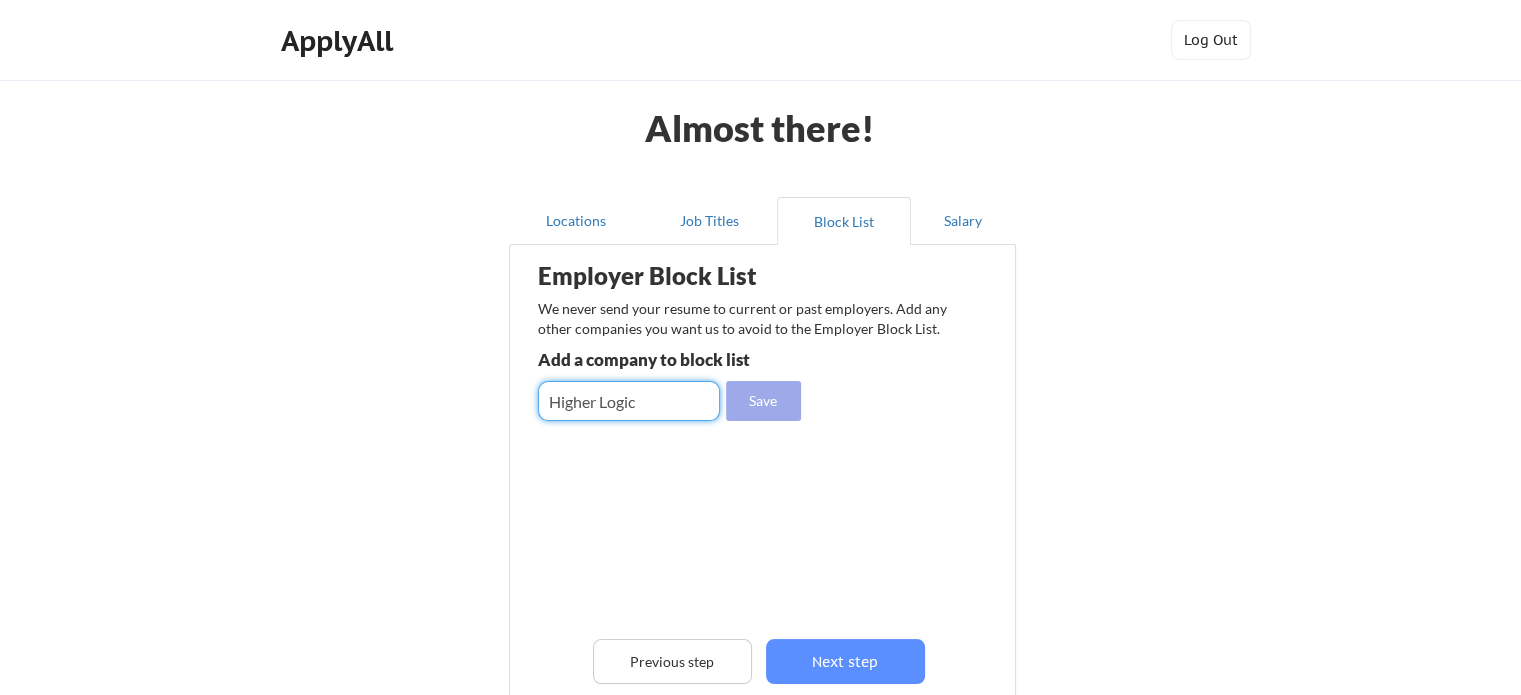 type on "Higher Logic" 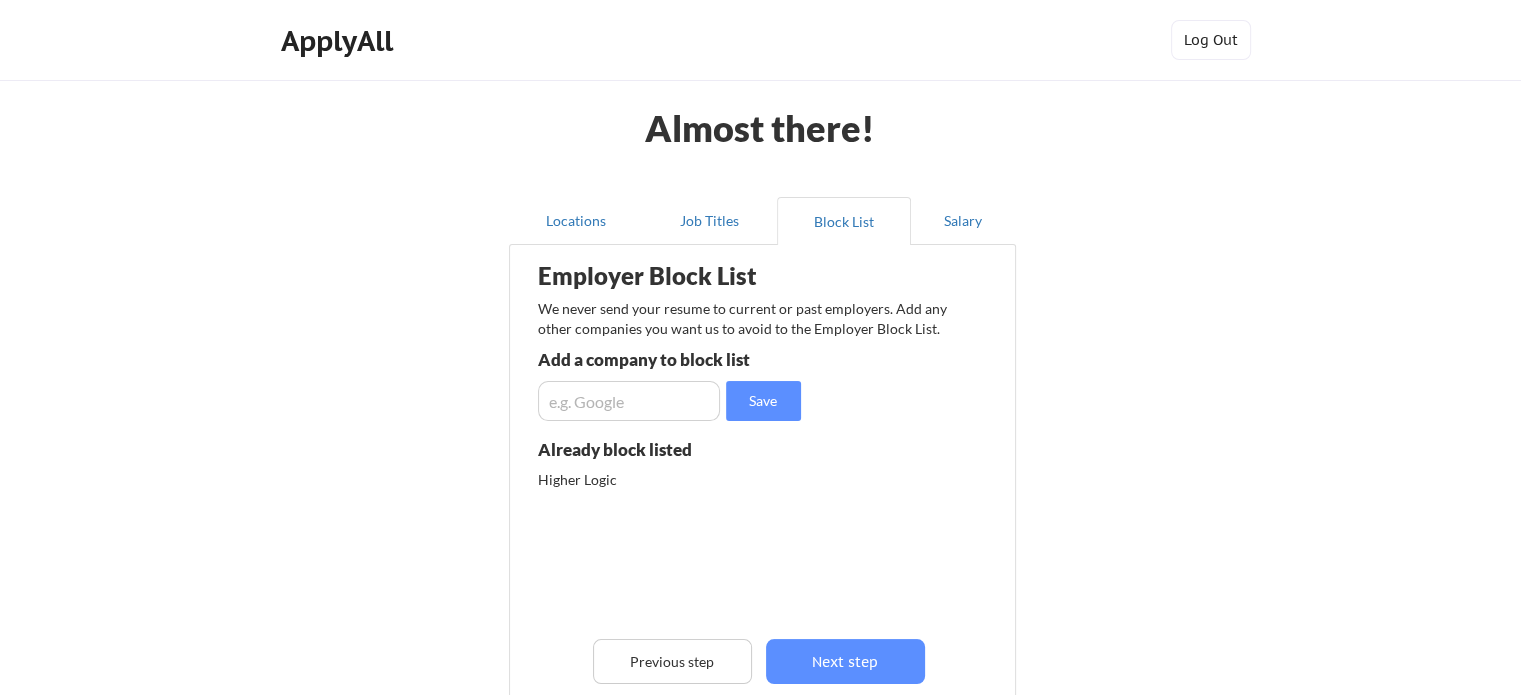click at bounding box center (629, 401) 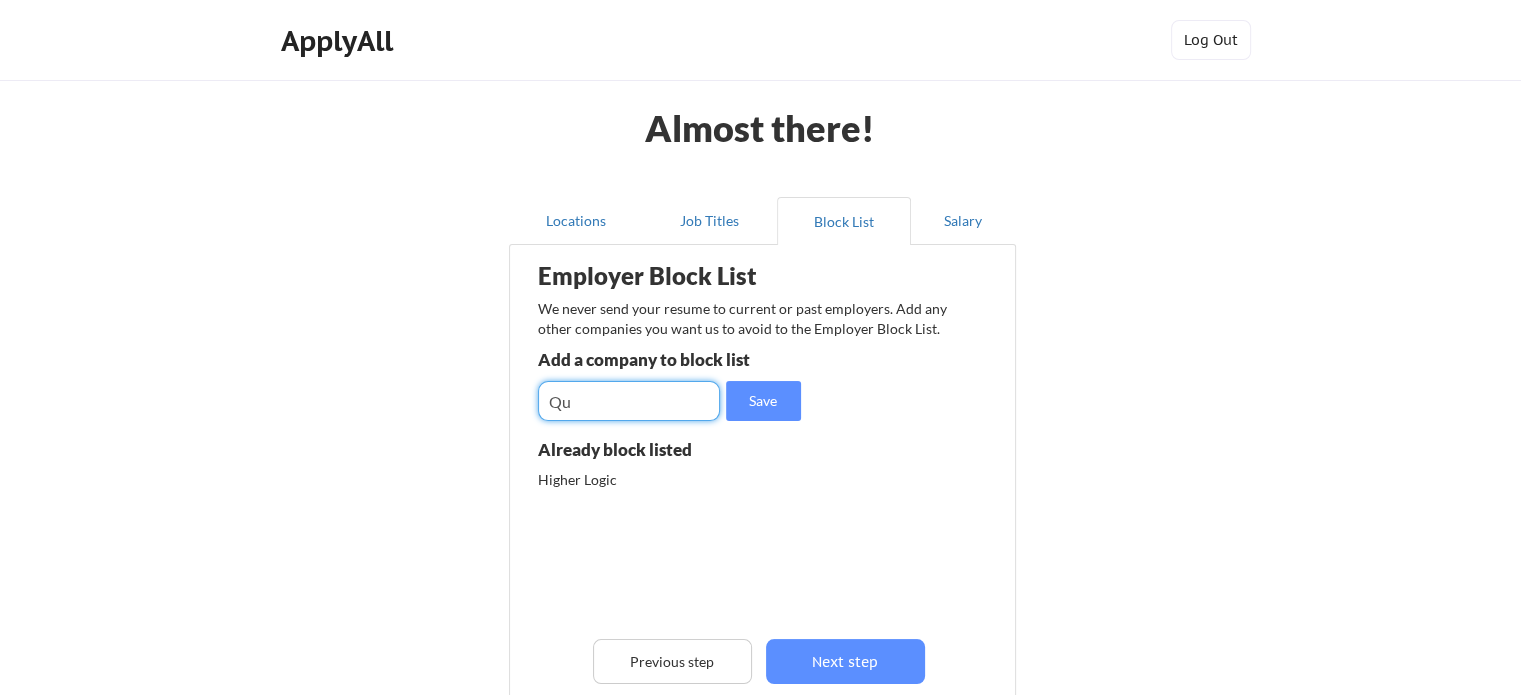 type on "Q" 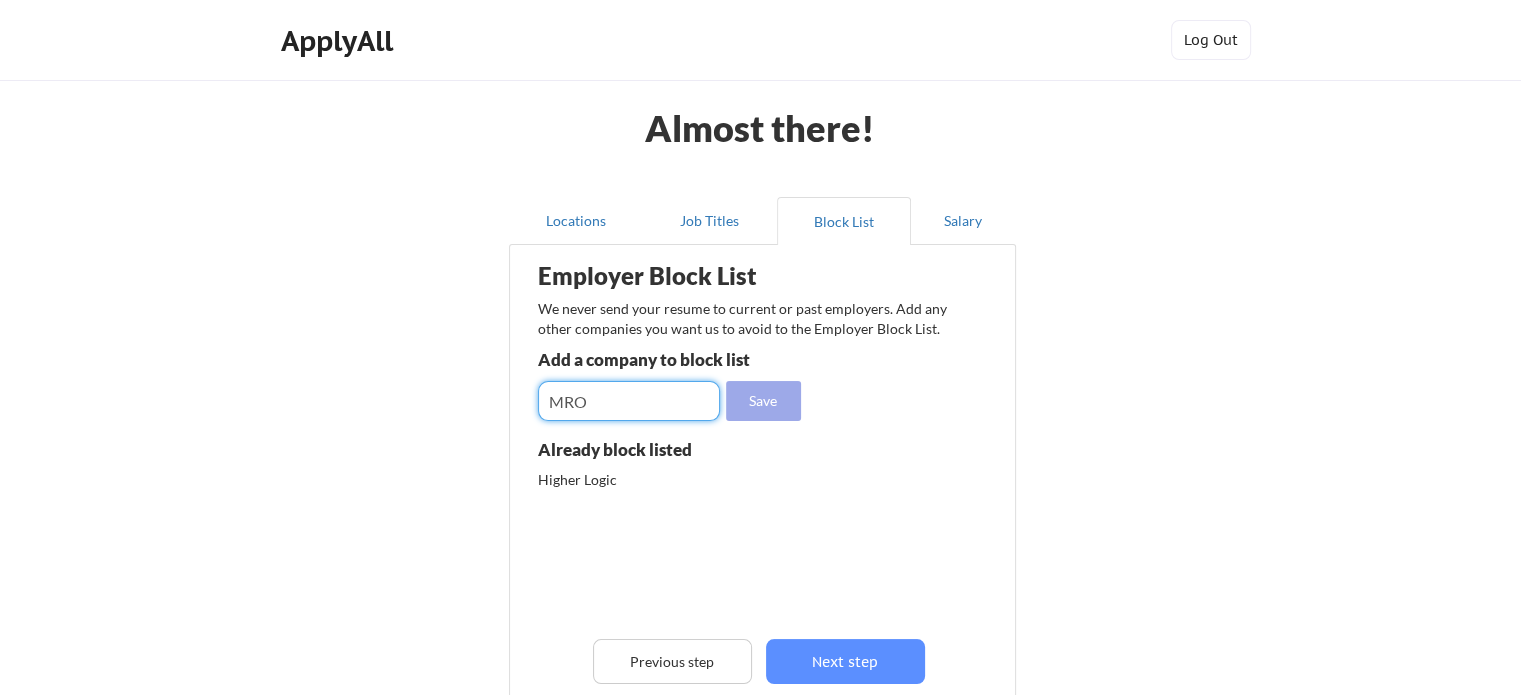 type on "MRO" 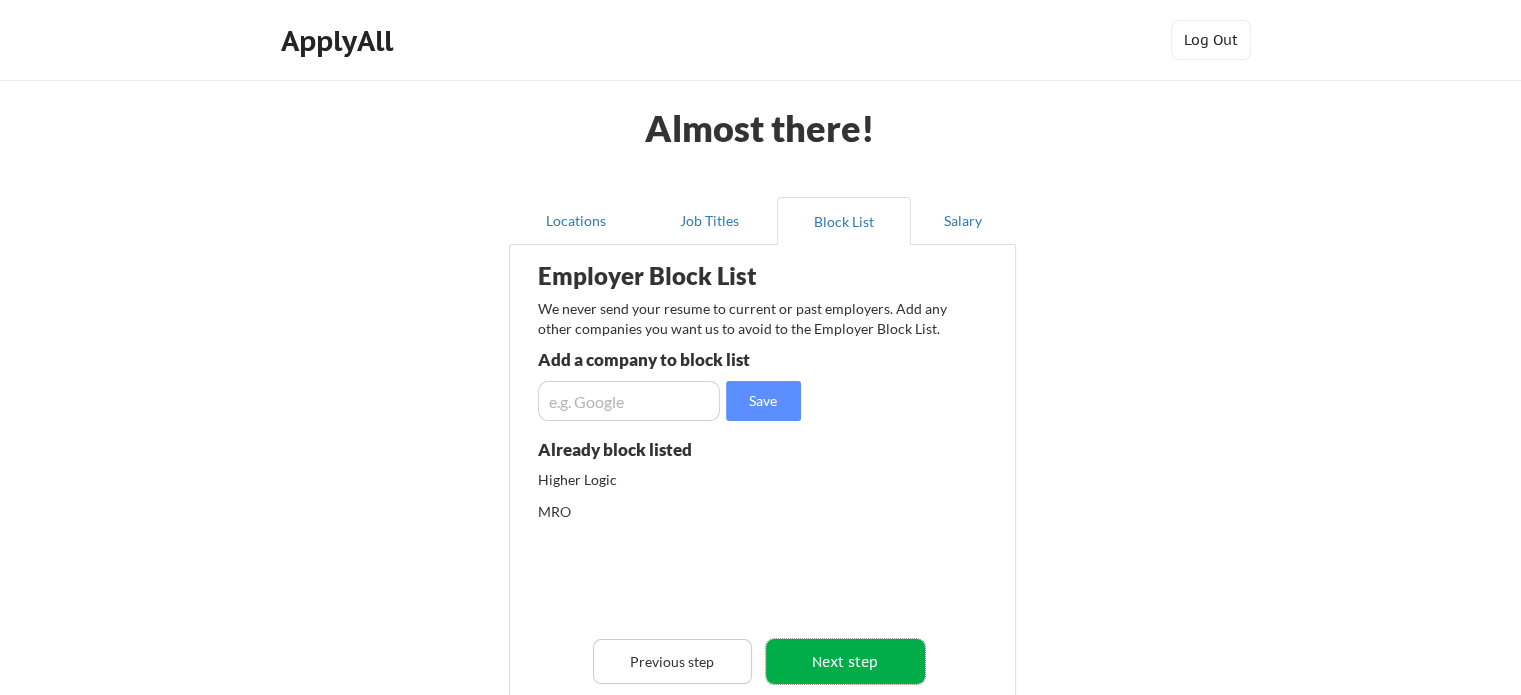 click on "Next step" at bounding box center (845, 661) 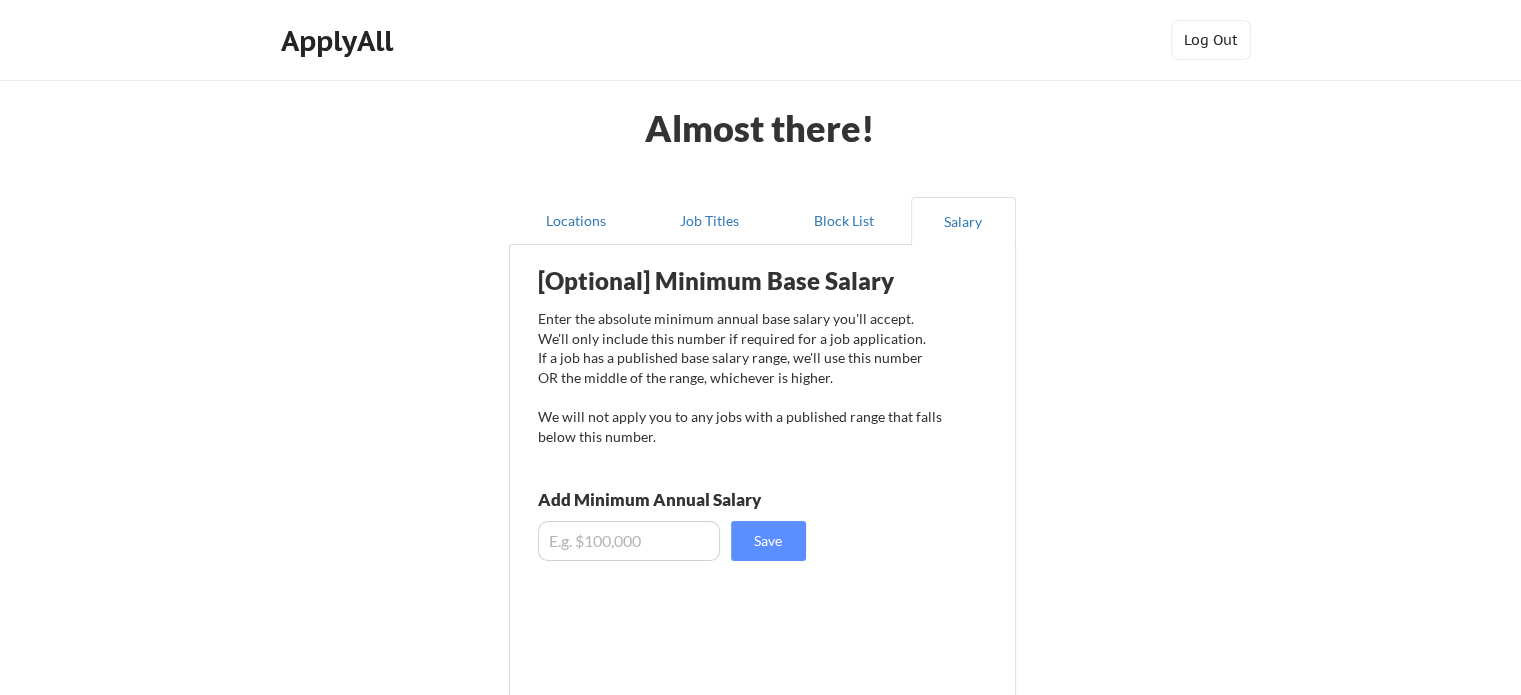 click at bounding box center (629, 541) 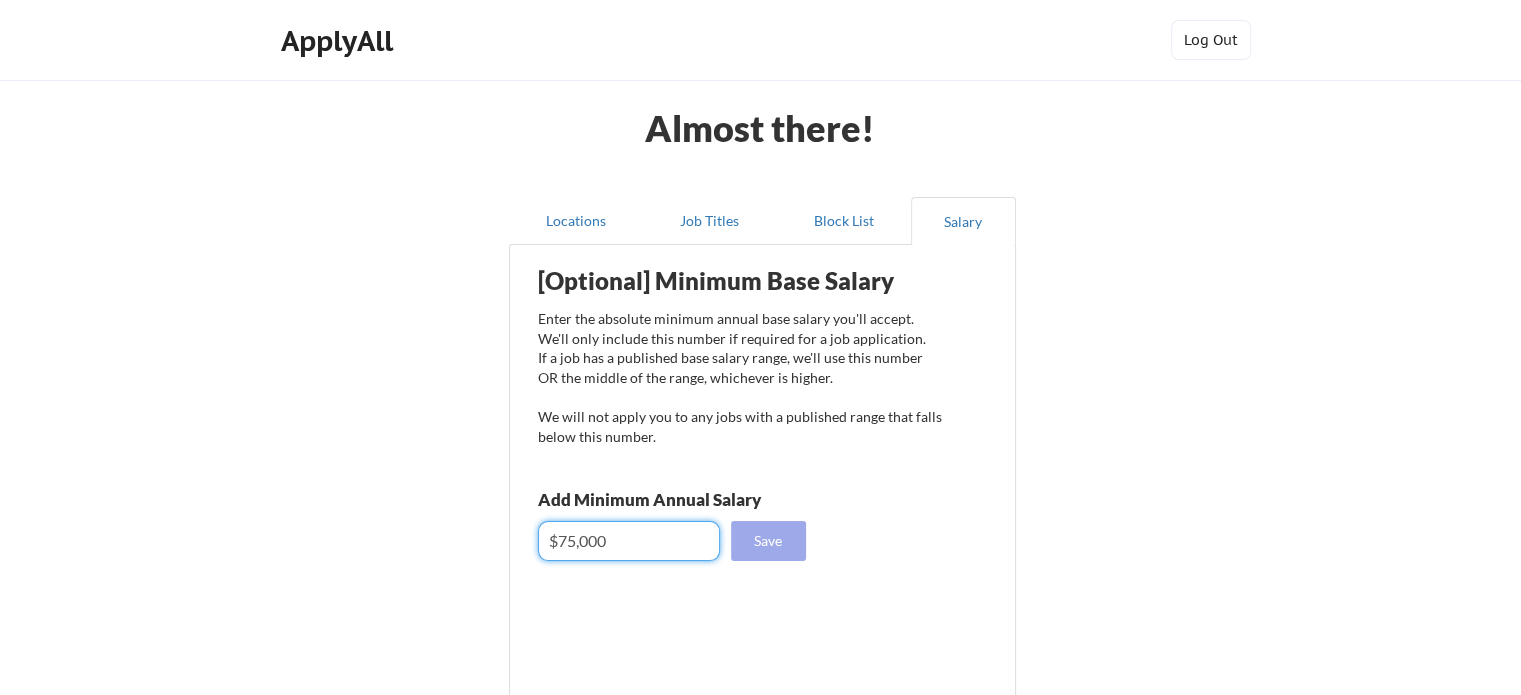 type on "$75,000" 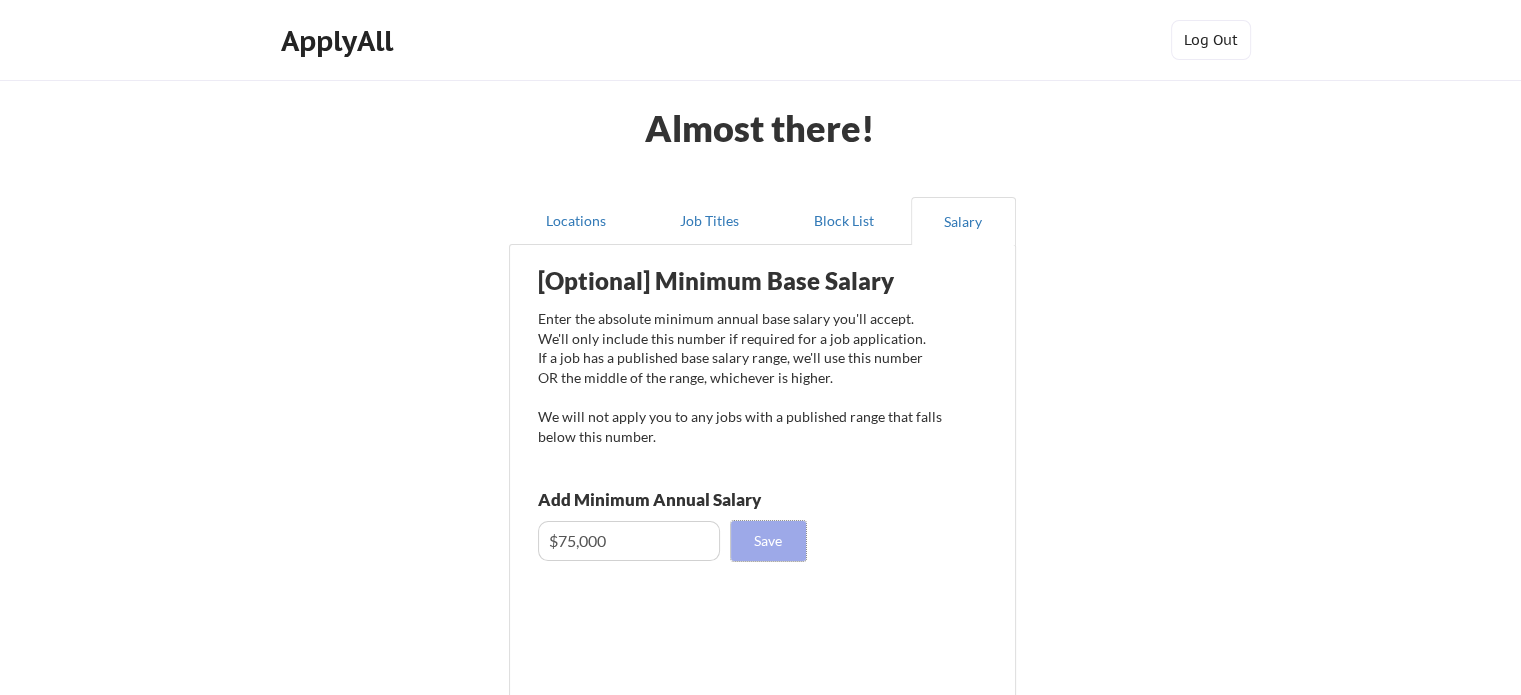 click on "Save" at bounding box center (768, 541) 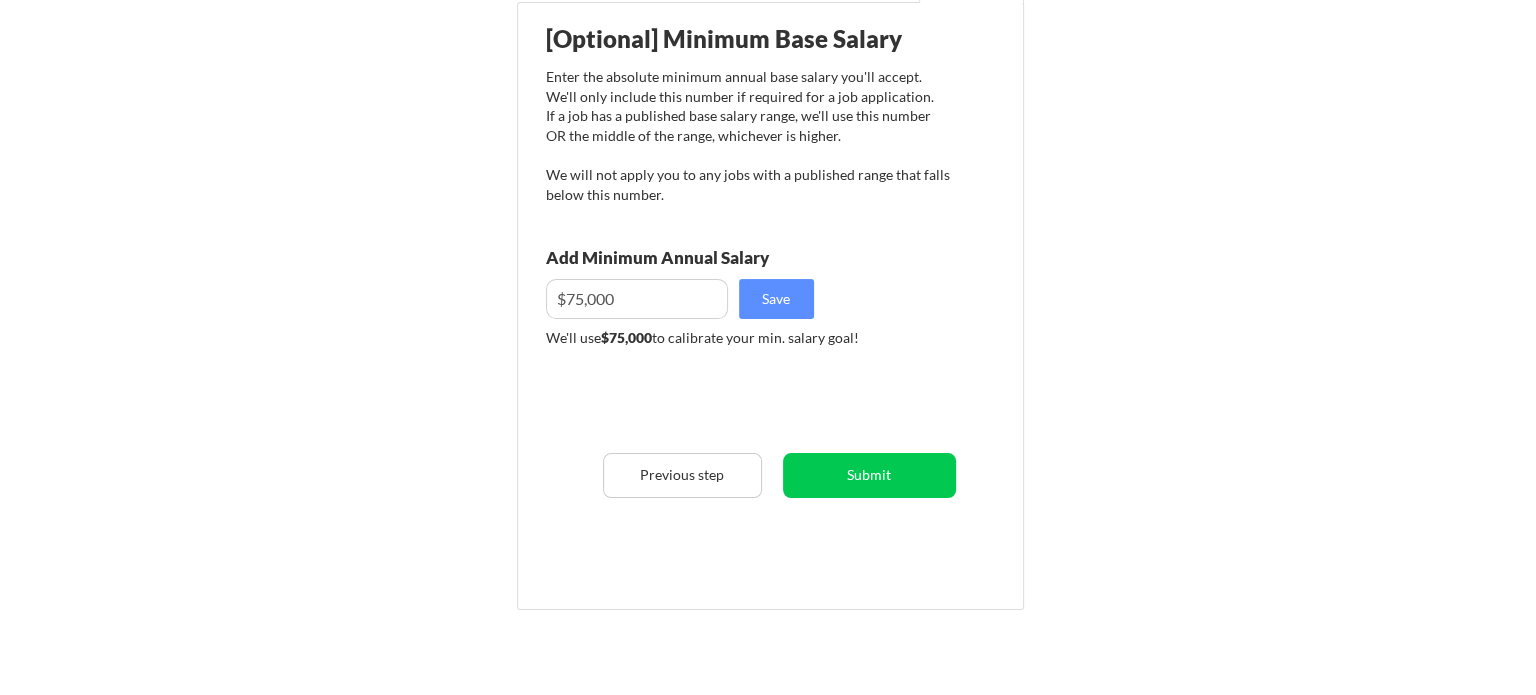 scroll, scrollTop: 244, scrollLeft: 0, axis: vertical 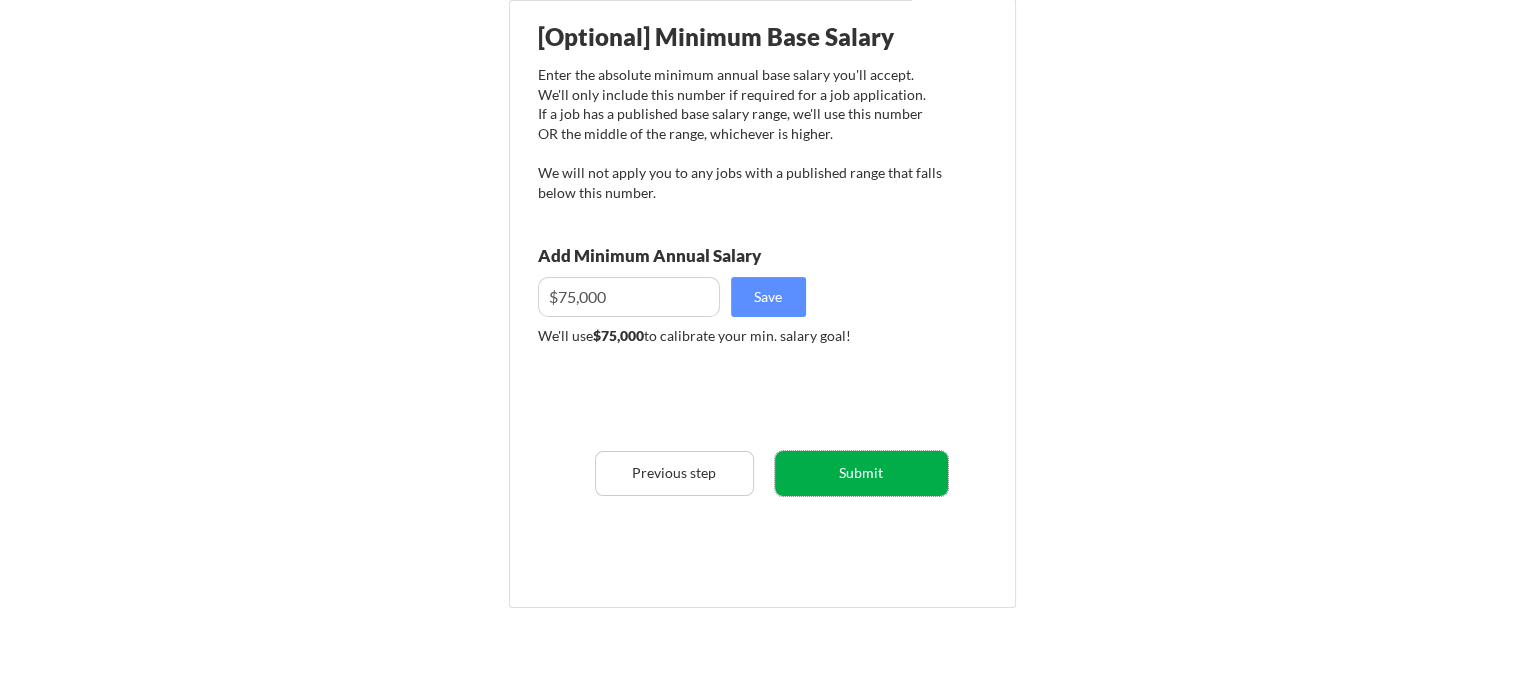 click on "Submit" at bounding box center [861, 473] 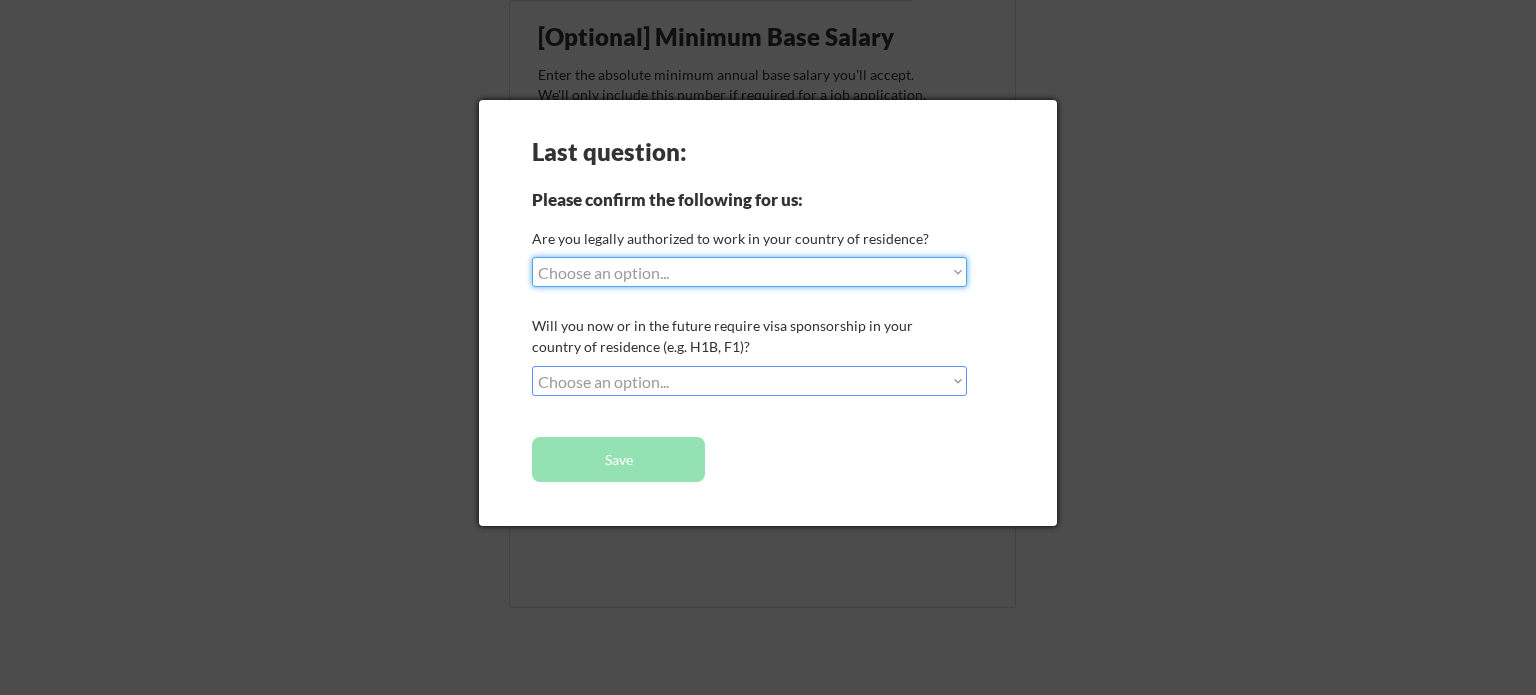 click on "Choose an option... Yes, I am a US Citizen Yes, I am a Canadian Citizen Yes, I am a US Green Card Holder Yes, I am an Other Permanent Resident Yes, I am here on a visa (H1B, OPT, etc.) No, I am not (yet) authorized" at bounding box center (749, 272) 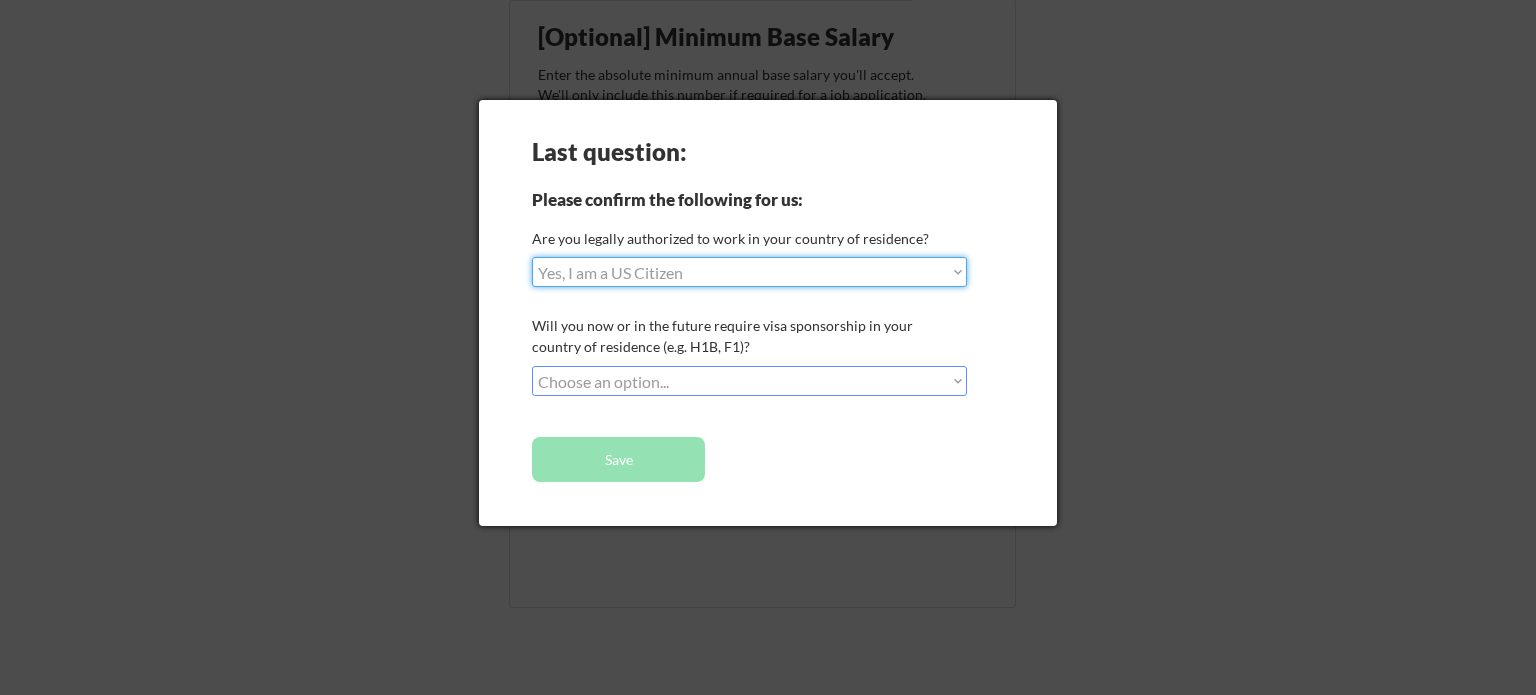 click on "Choose an option... Yes, I am a US Citizen Yes, I am a Canadian Citizen Yes, I am a US Green Card Holder Yes, I am an Other Permanent Resident Yes, I am here on a visa (H1B, OPT, etc.) No, I am not (yet) authorized" at bounding box center [749, 272] 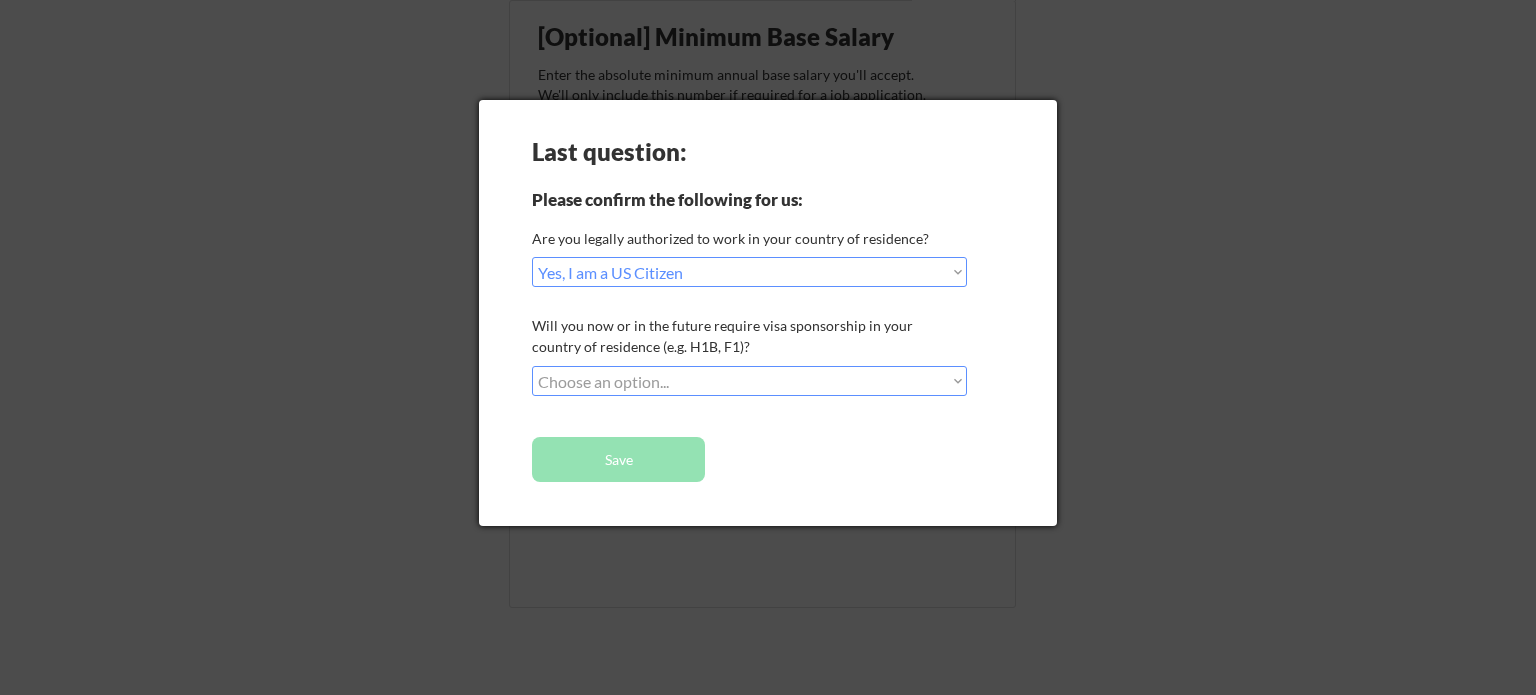 click on "Choose an option... No, I will not need sponsorship Yes, I will need sponsorship" at bounding box center [749, 381] 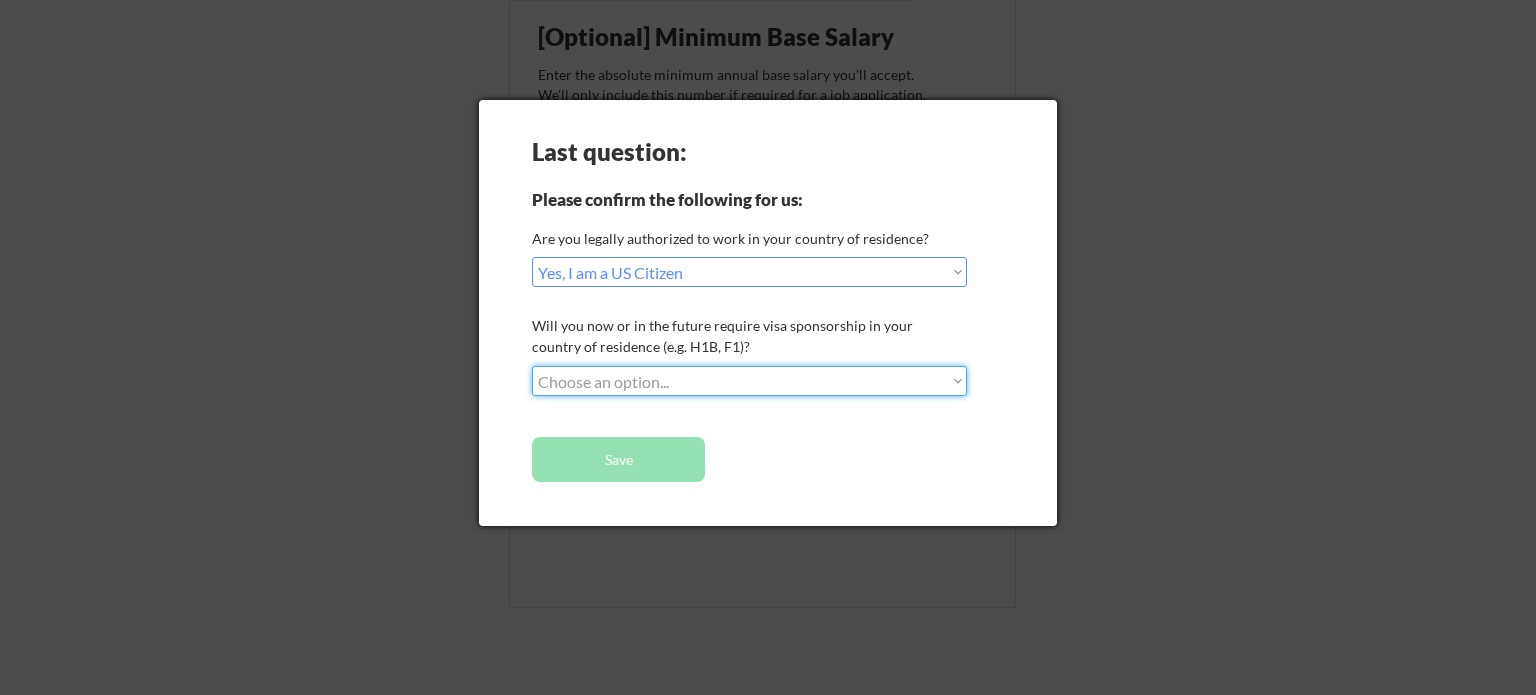 select on ""no__i_will_not_need_sponsorship"" 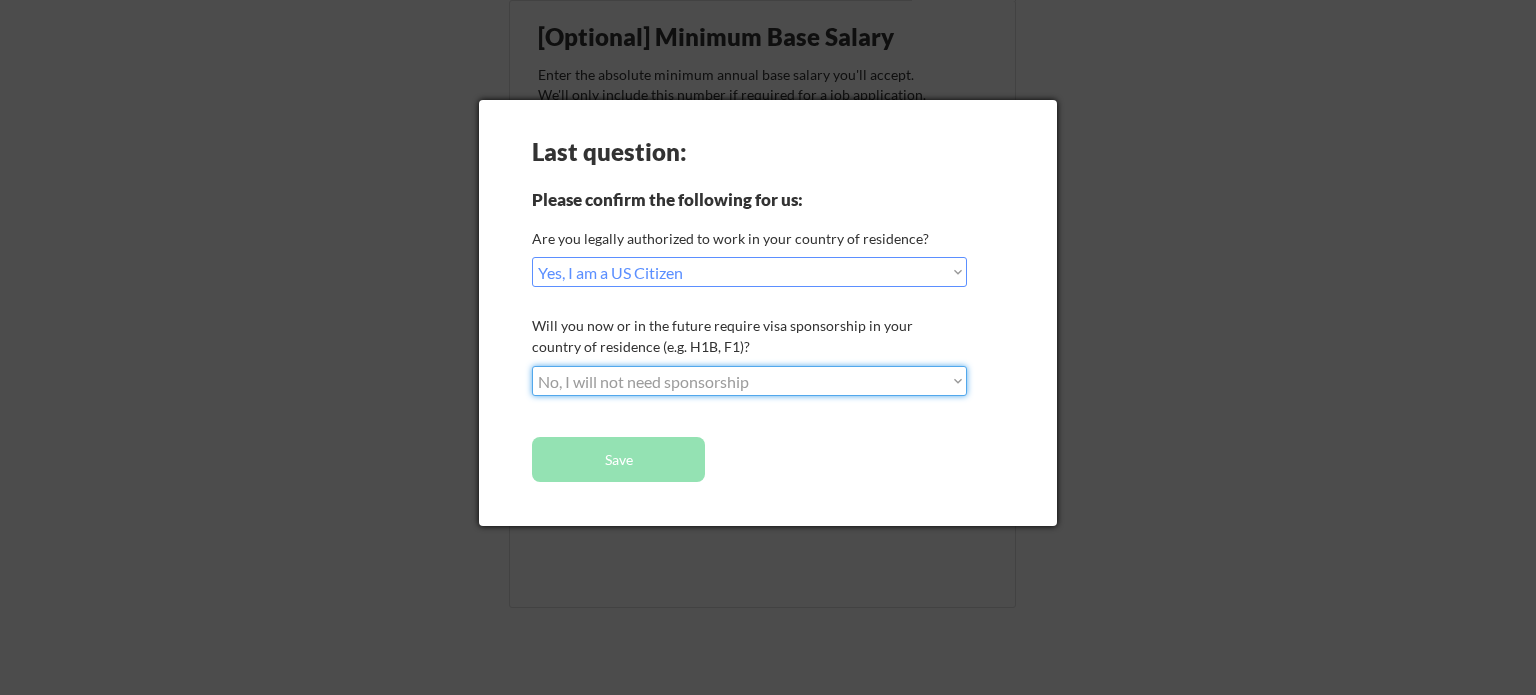 click on "Choose an option... No, I will not need sponsorship Yes, I will need sponsorship" at bounding box center (749, 381) 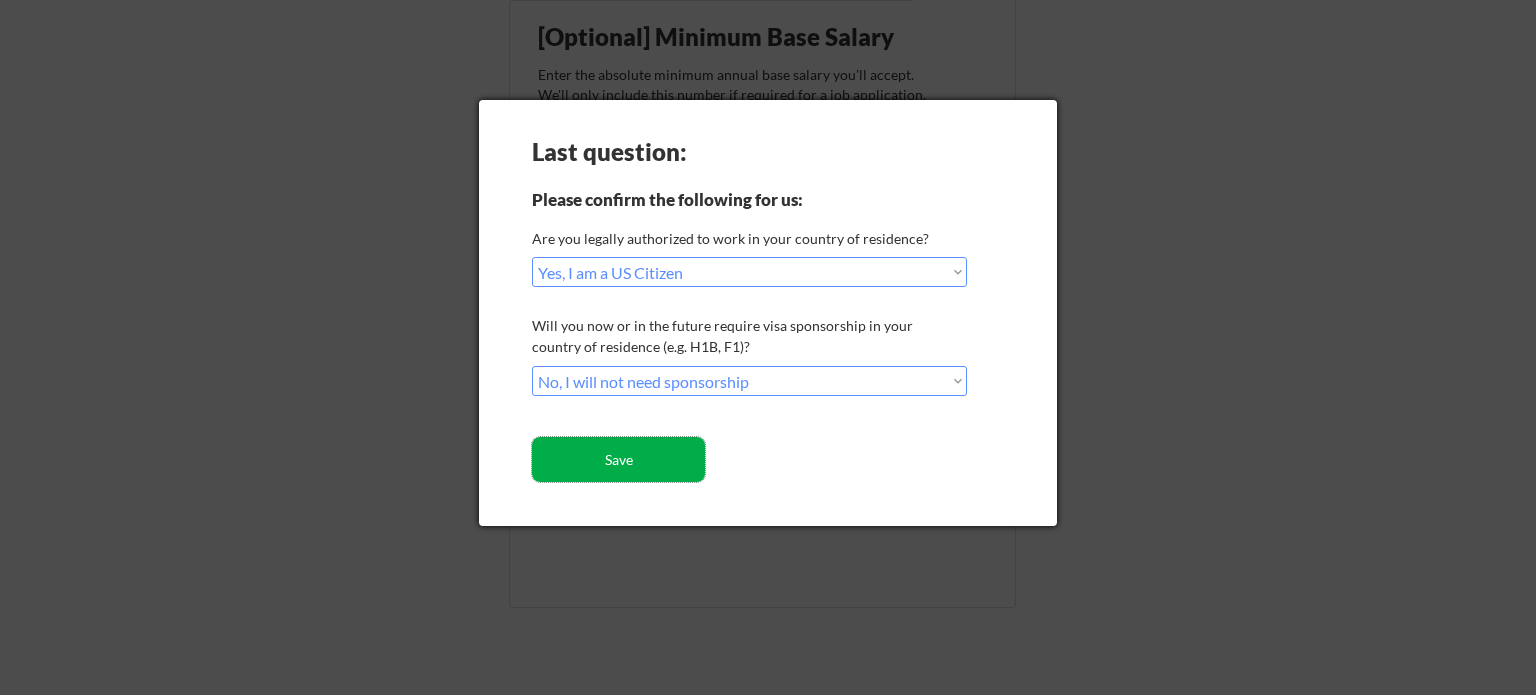 click on "Save" at bounding box center (618, 459) 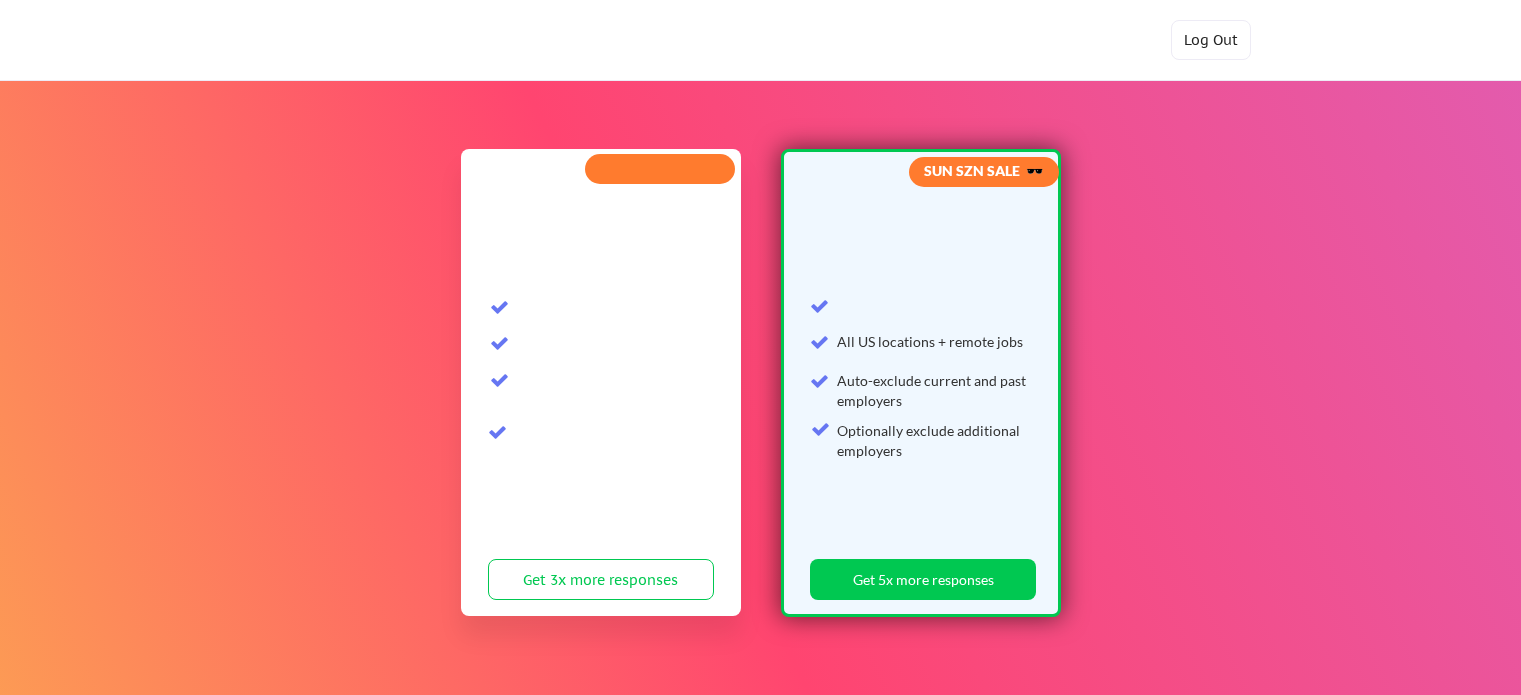 scroll, scrollTop: 0, scrollLeft: 0, axis: both 